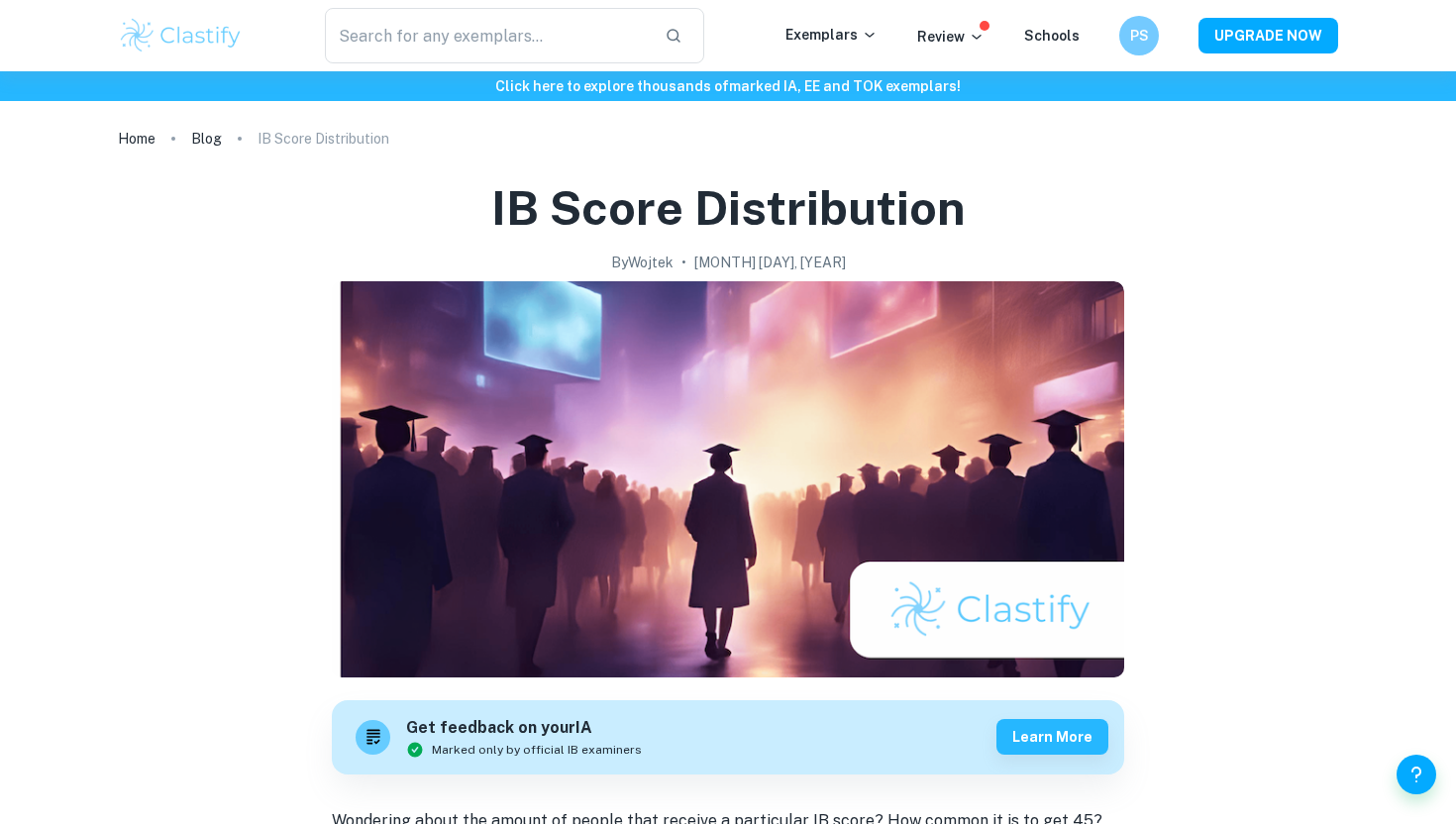 scroll, scrollTop: 0, scrollLeft: 0, axis: both 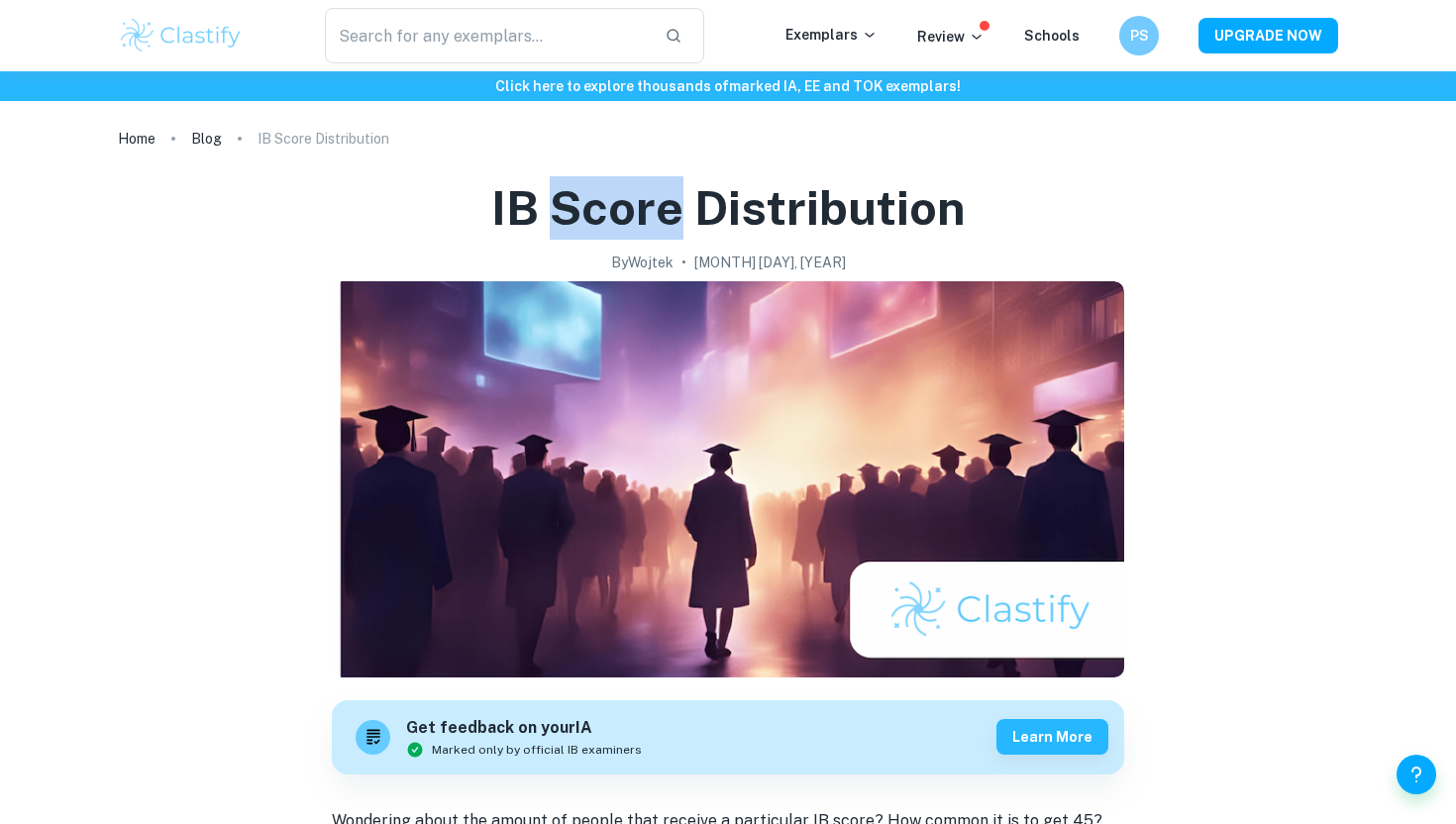 click on "IB Score Distribution" at bounding box center [728, 208] 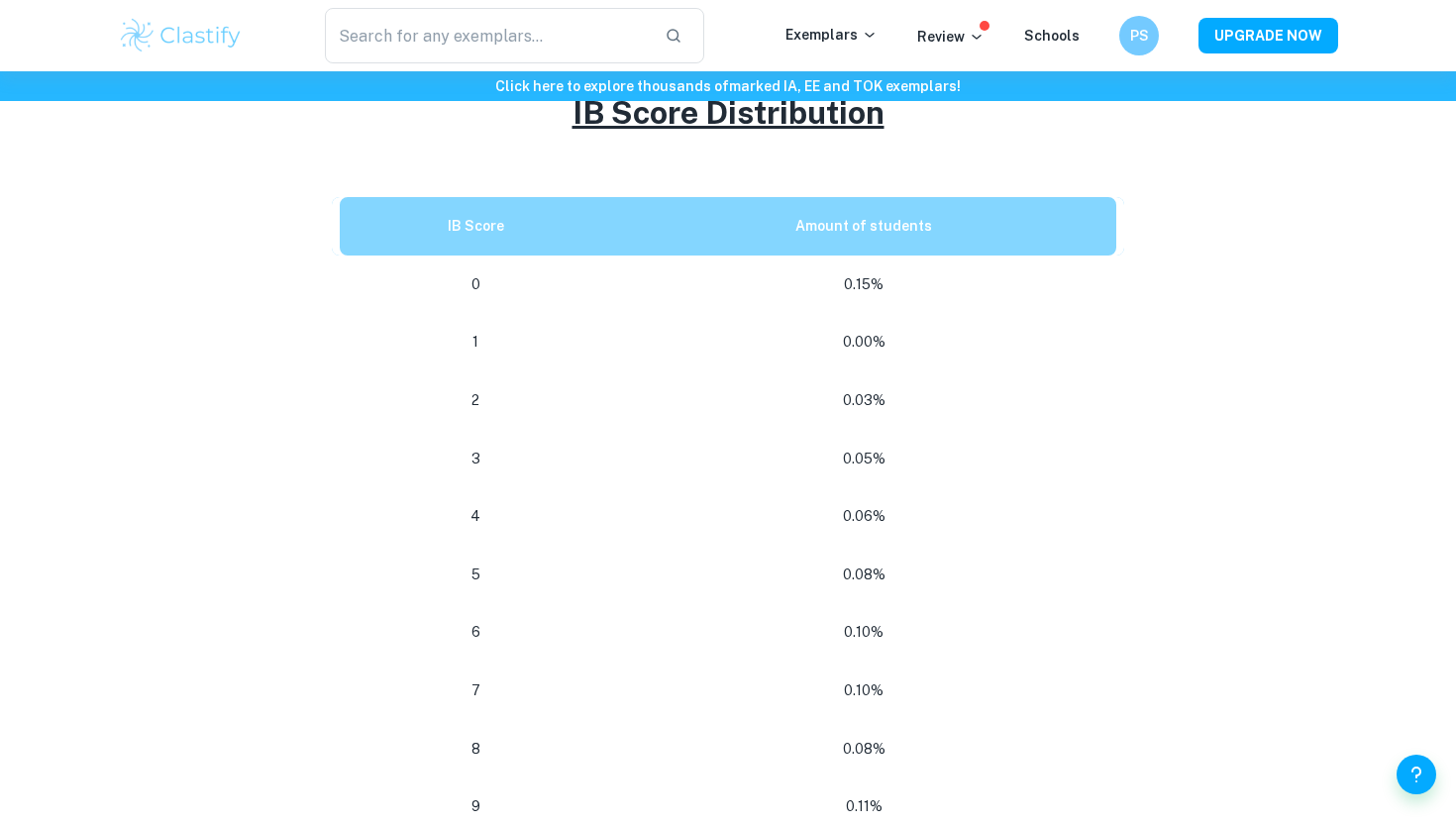 scroll, scrollTop: 838, scrollLeft: 0, axis: vertical 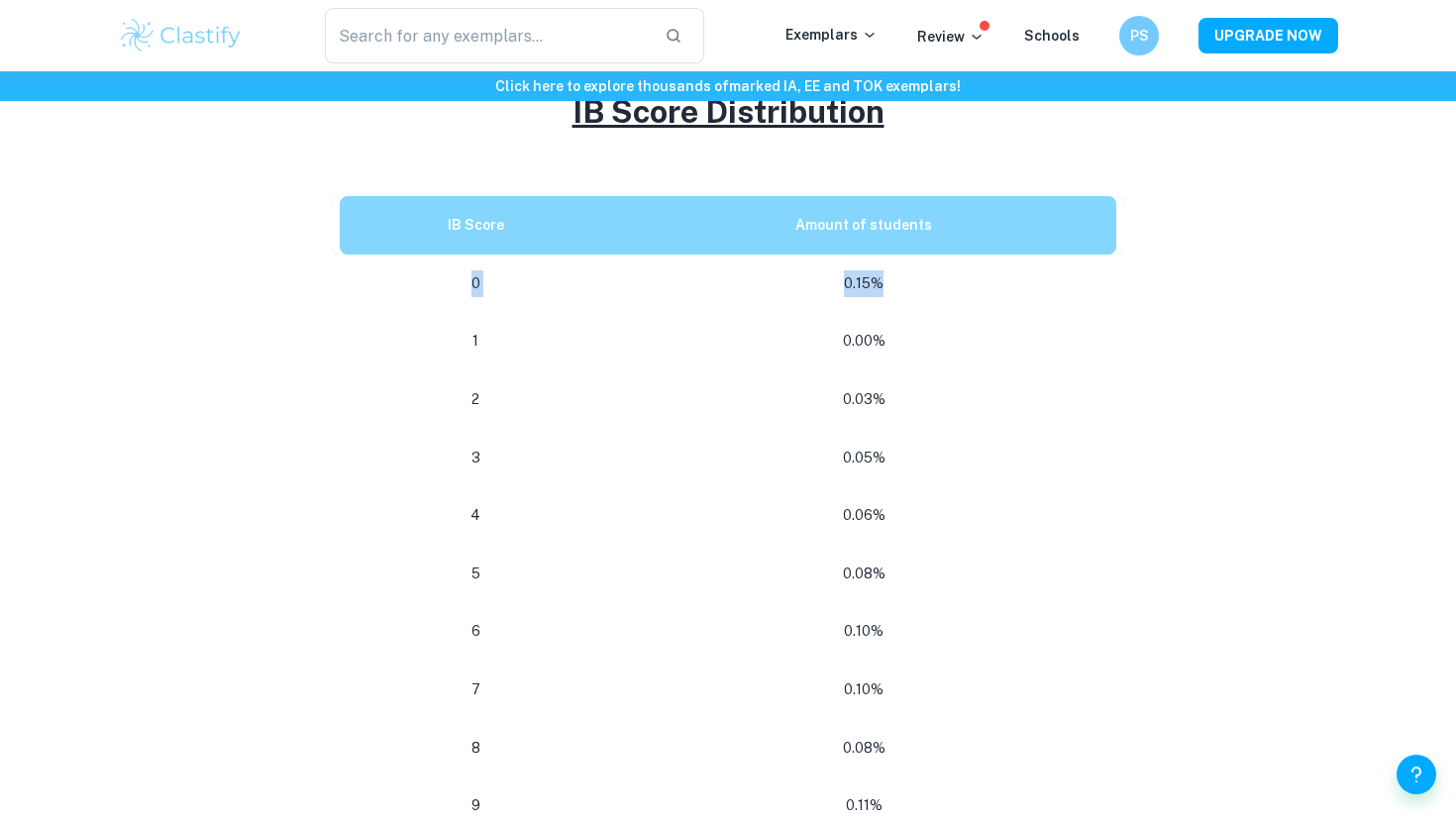 drag, startPoint x: 475, startPoint y: 255, endPoint x: 918, endPoint y: 247, distance: 443.0722 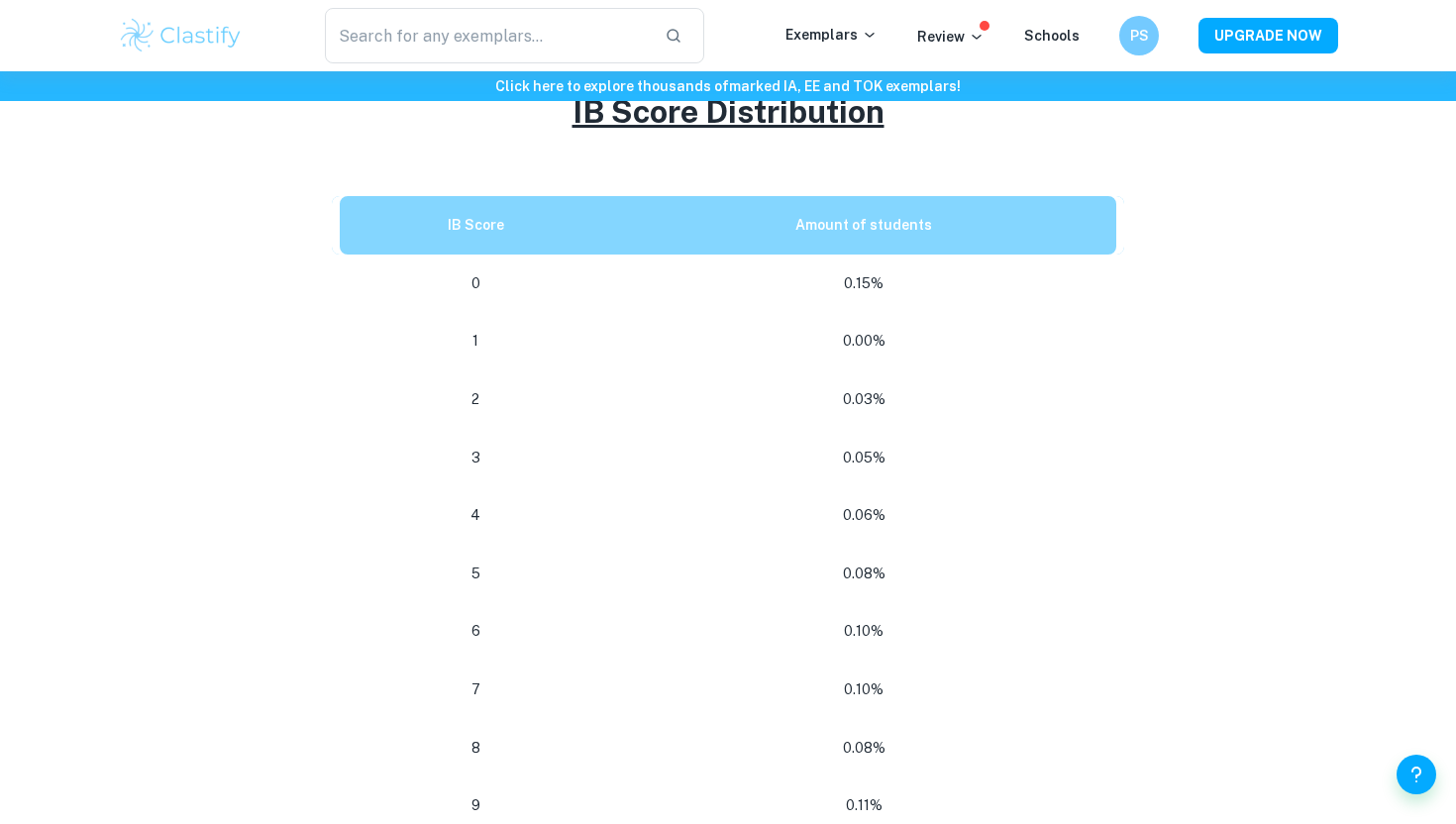click on "0.15%" at bounding box center [864, 283] 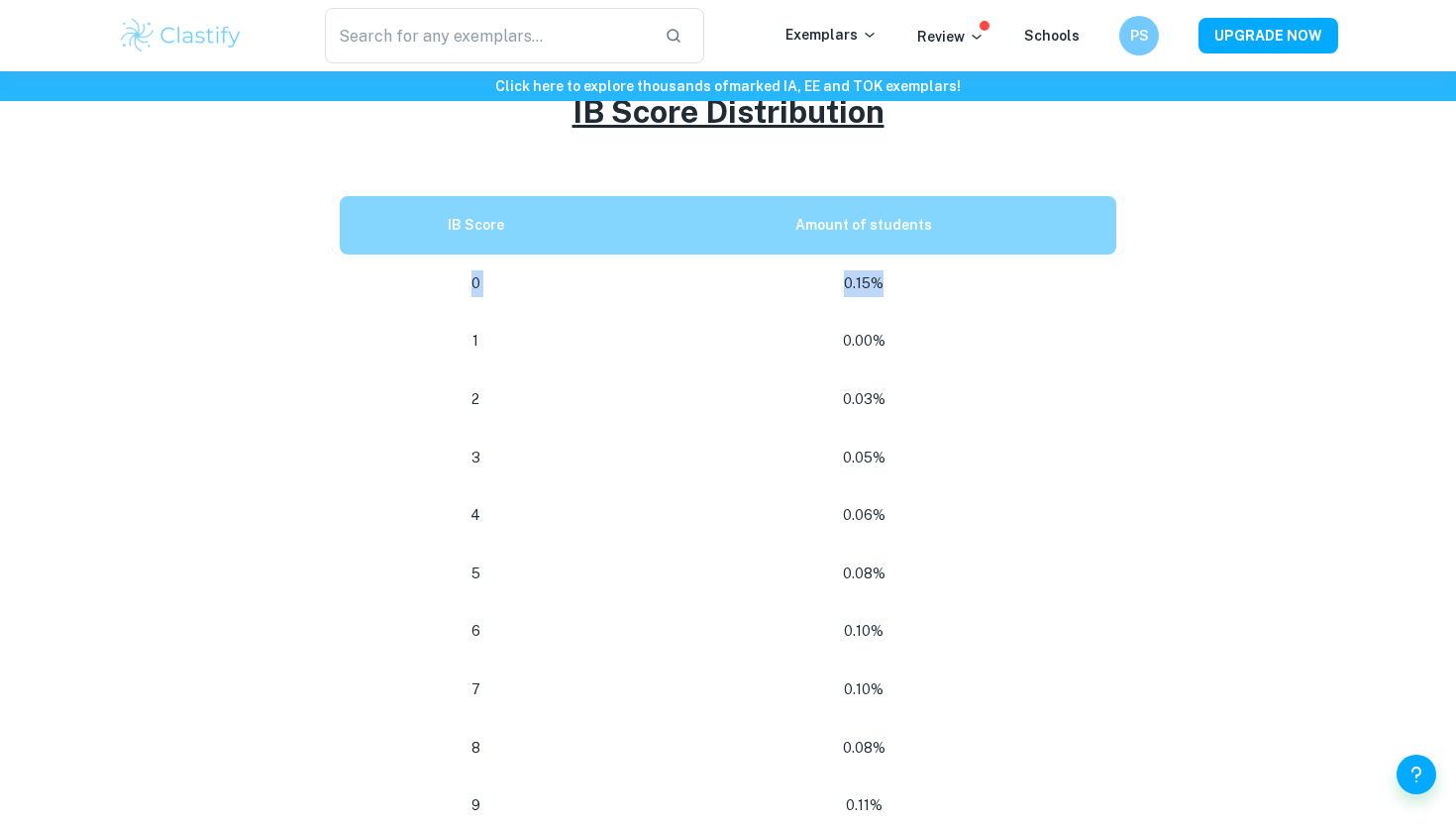 drag, startPoint x: 470, startPoint y: 253, endPoint x: 911, endPoint y: 250, distance: 441.0102 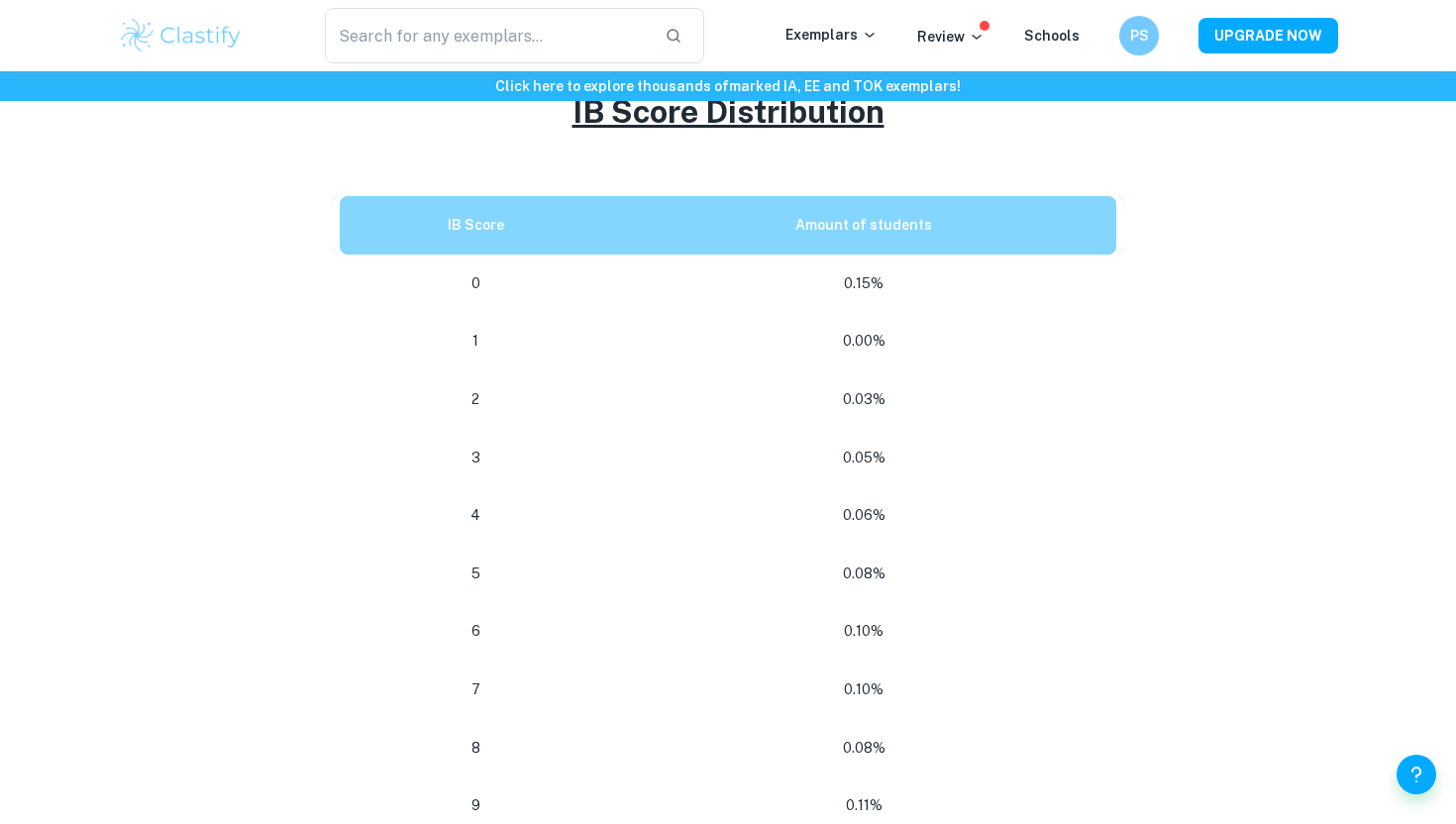 drag, startPoint x: 468, startPoint y: 328, endPoint x: 778, endPoint y: 313, distance: 310.36269 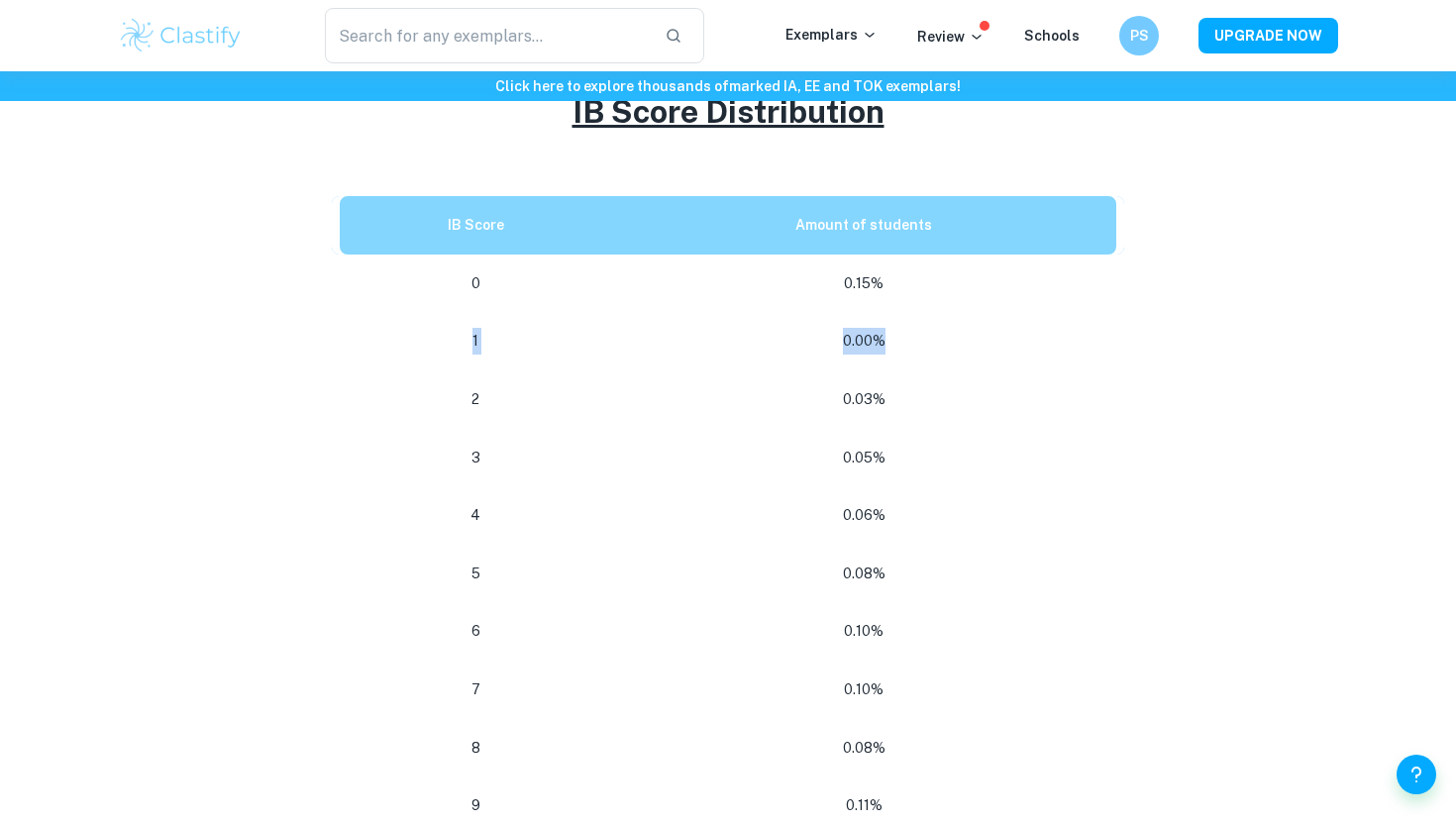 drag, startPoint x: 896, startPoint y: 315, endPoint x: 470, endPoint y: 312, distance: 426.01056 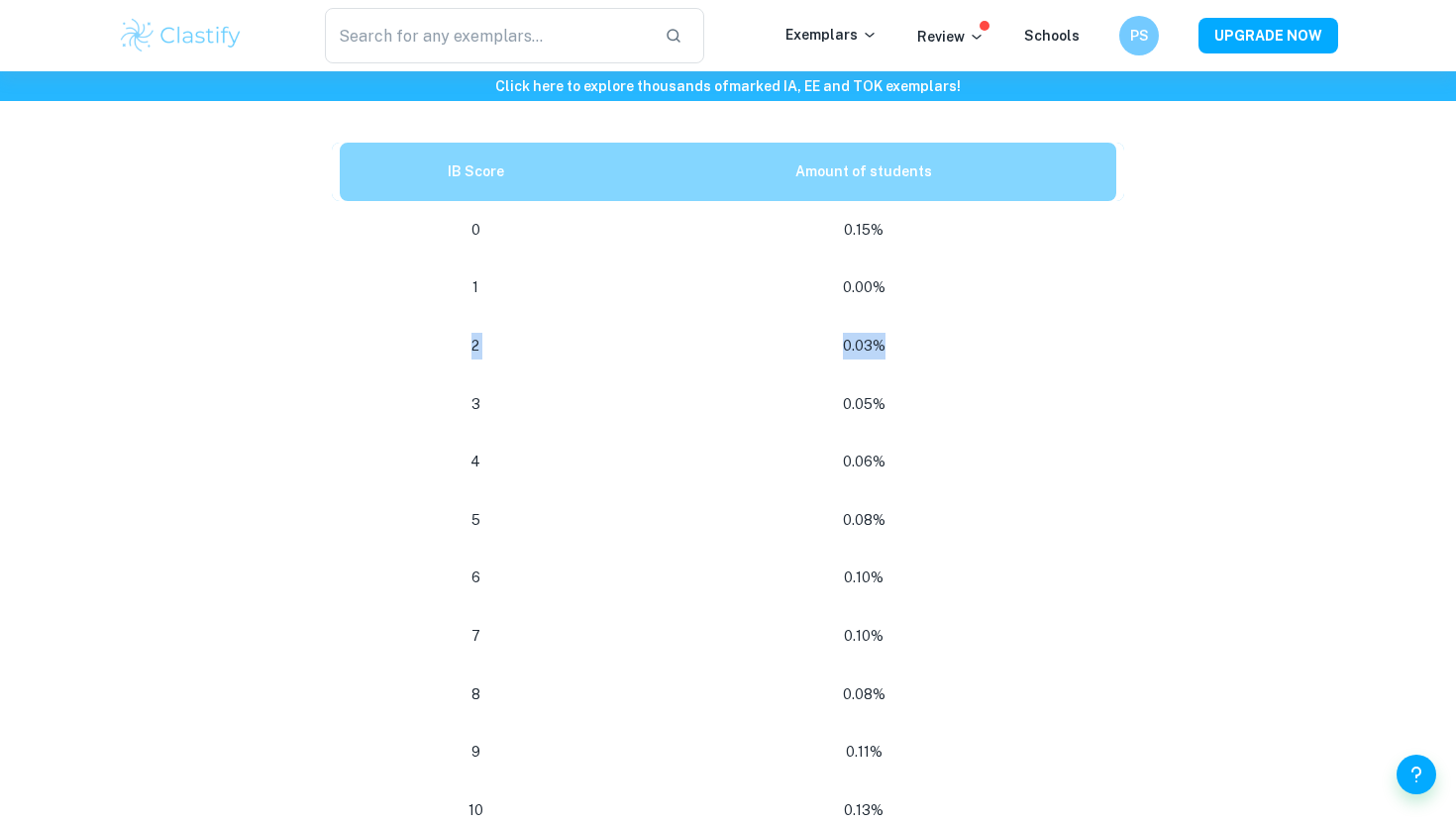 drag, startPoint x: 461, startPoint y: 315, endPoint x: 902, endPoint y: 311, distance: 441.01814 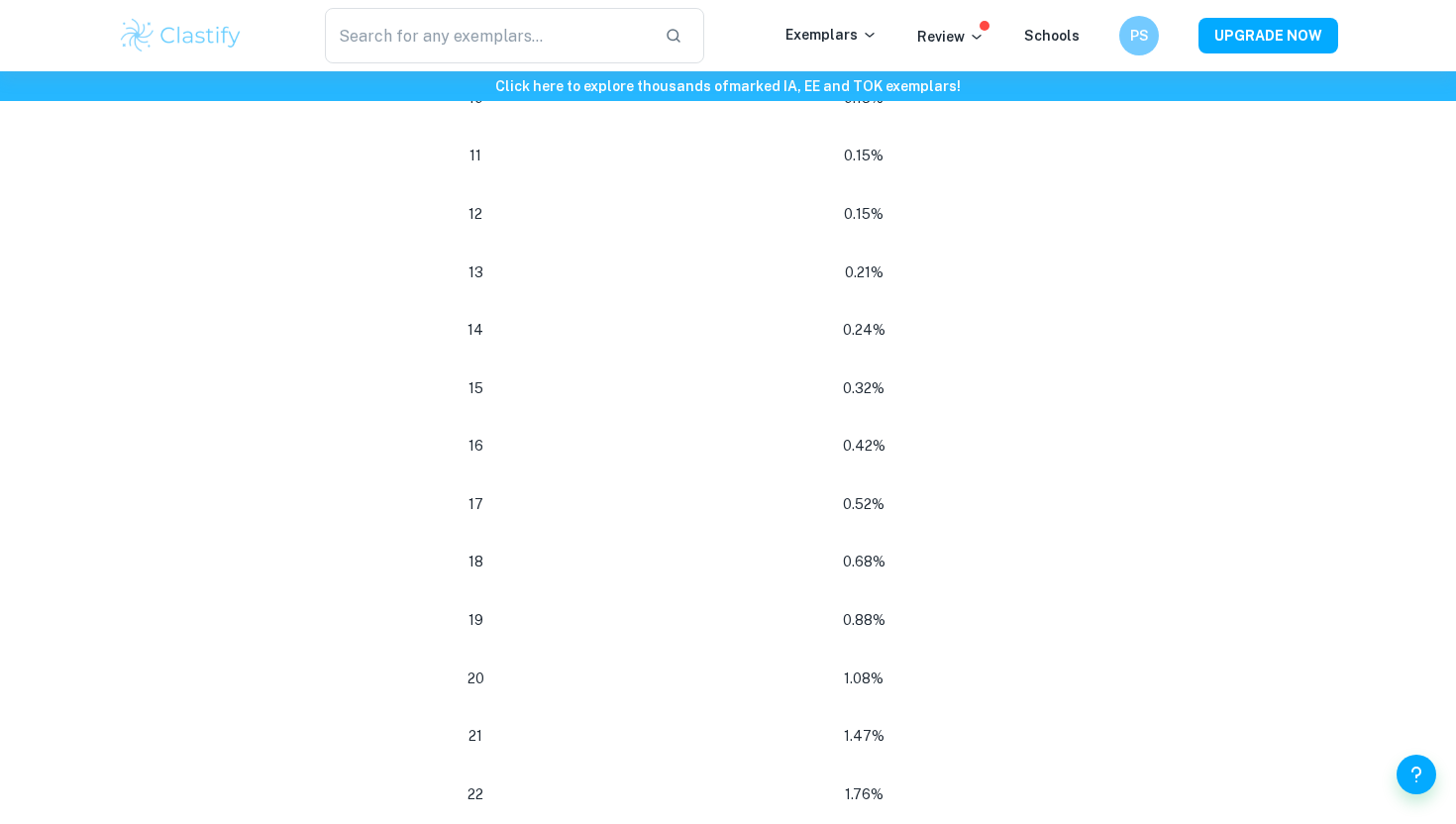 scroll, scrollTop: 1615, scrollLeft: 0, axis: vertical 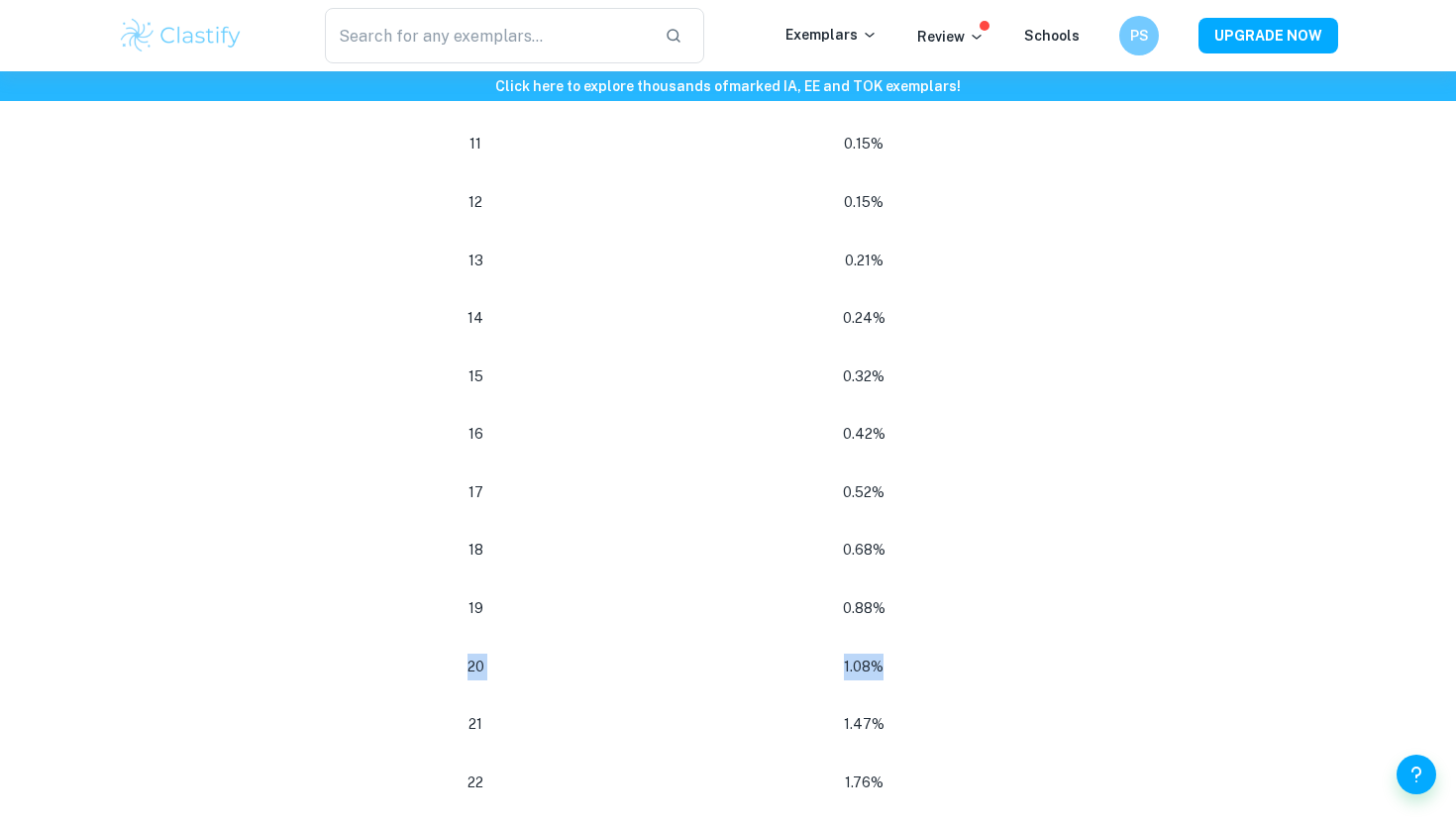 drag, startPoint x: 885, startPoint y: 634, endPoint x: 449, endPoint y: 631, distance: 436.0103 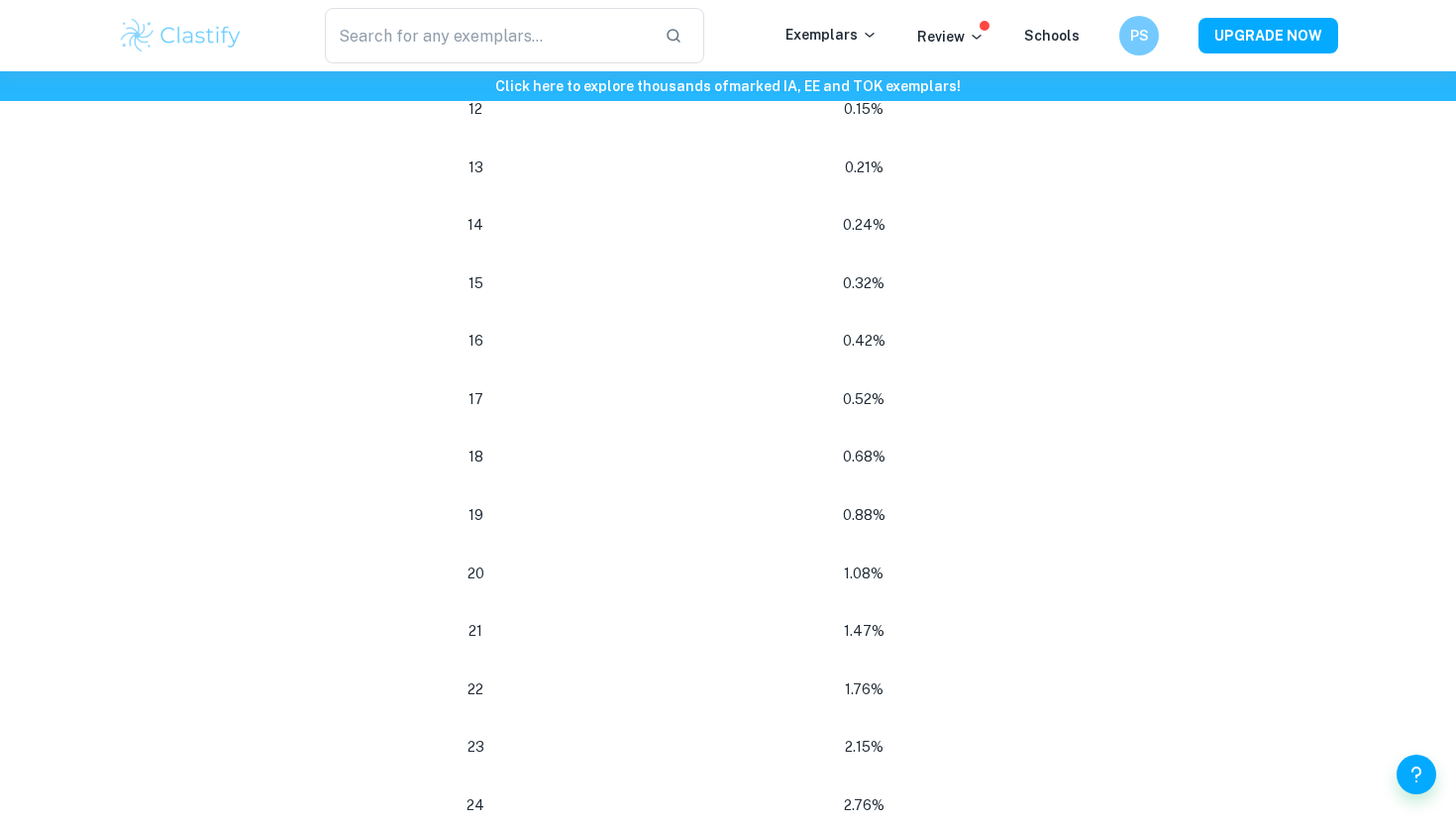 scroll, scrollTop: 1716, scrollLeft: 0, axis: vertical 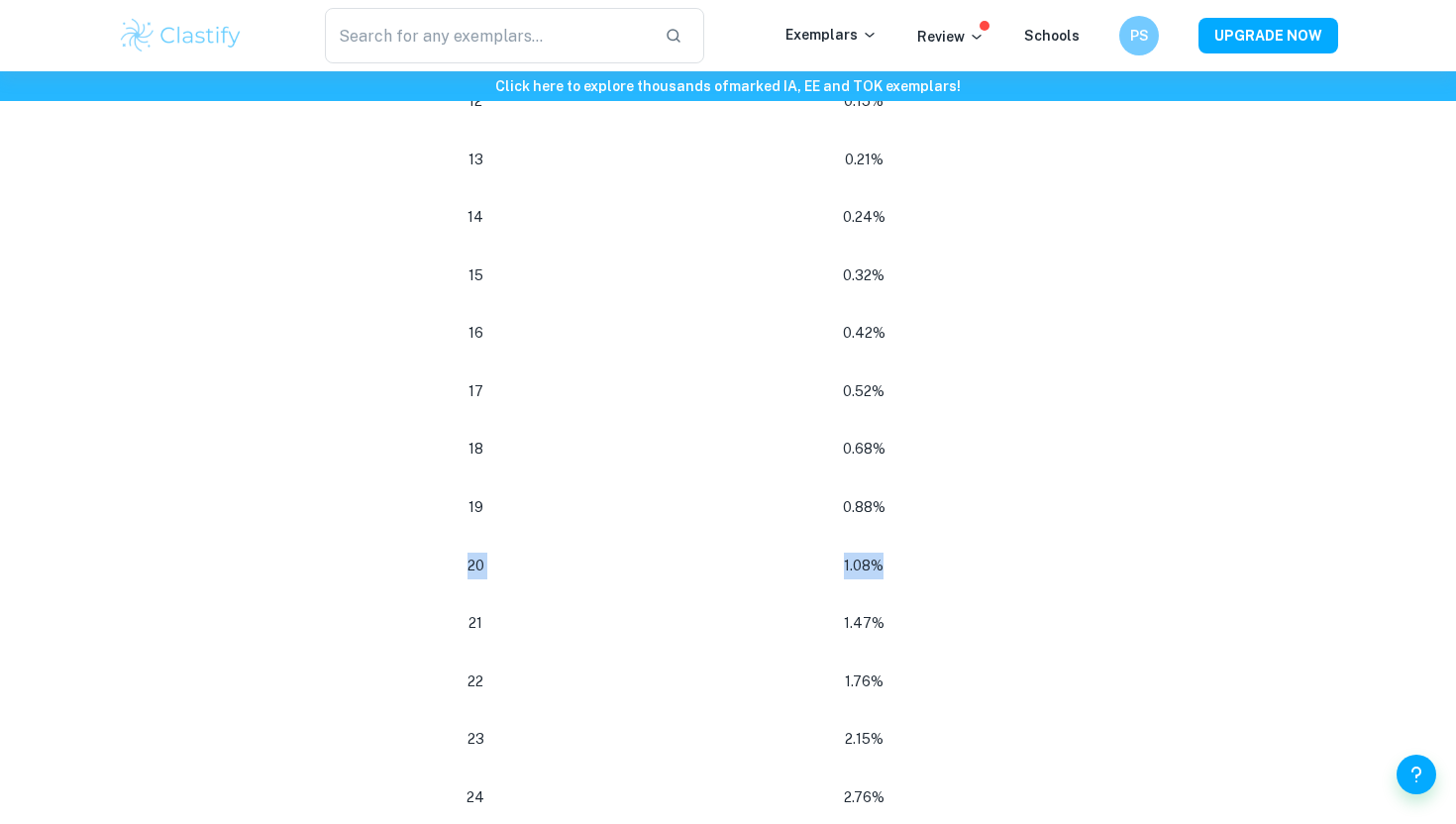 drag, startPoint x: 886, startPoint y: 538, endPoint x: 433, endPoint y: 543, distance: 453.02759 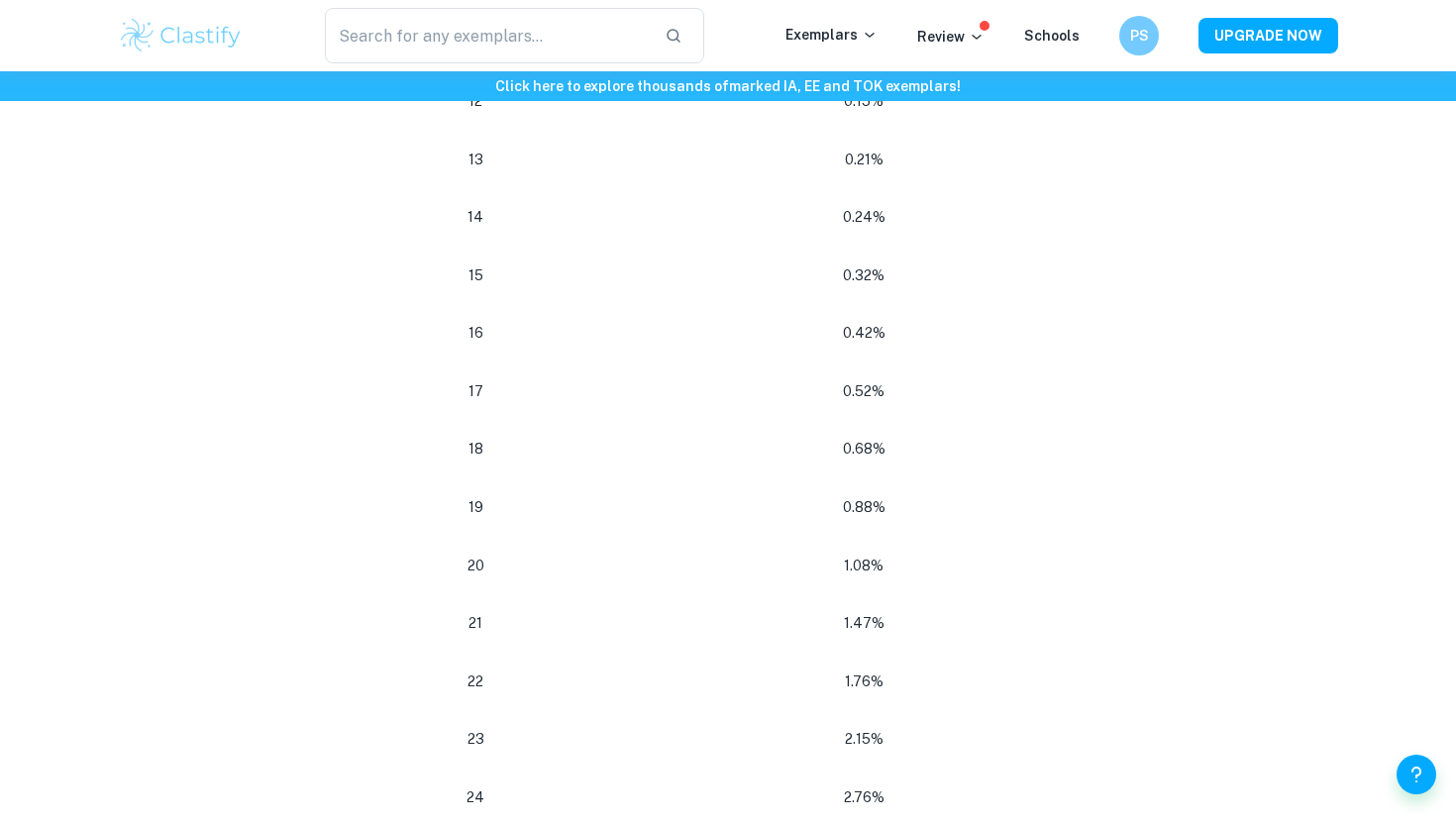 click on "1.08%" at bounding box center [864, 566] 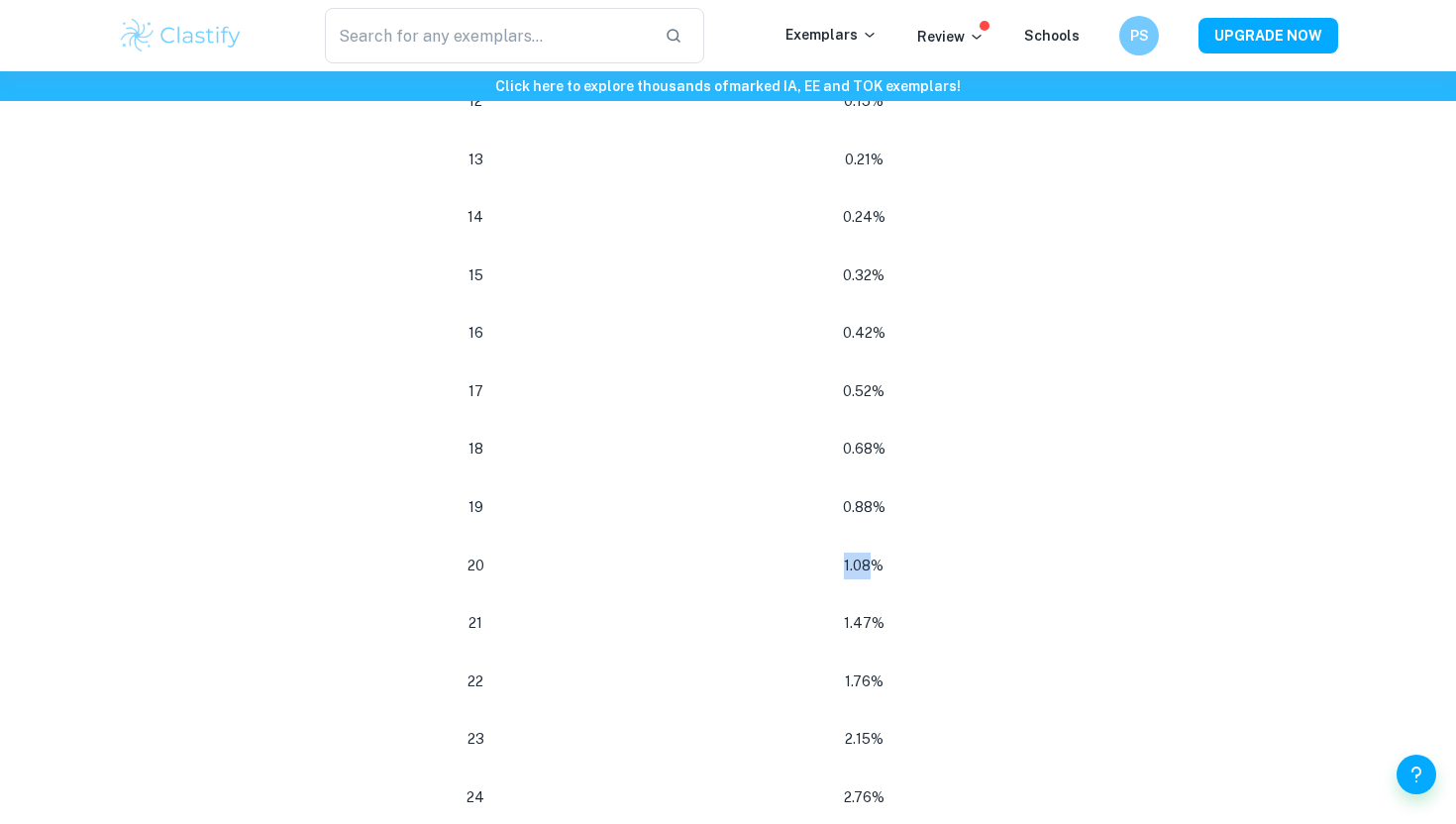 click on "1.08%" at bounding box center [864, 566] 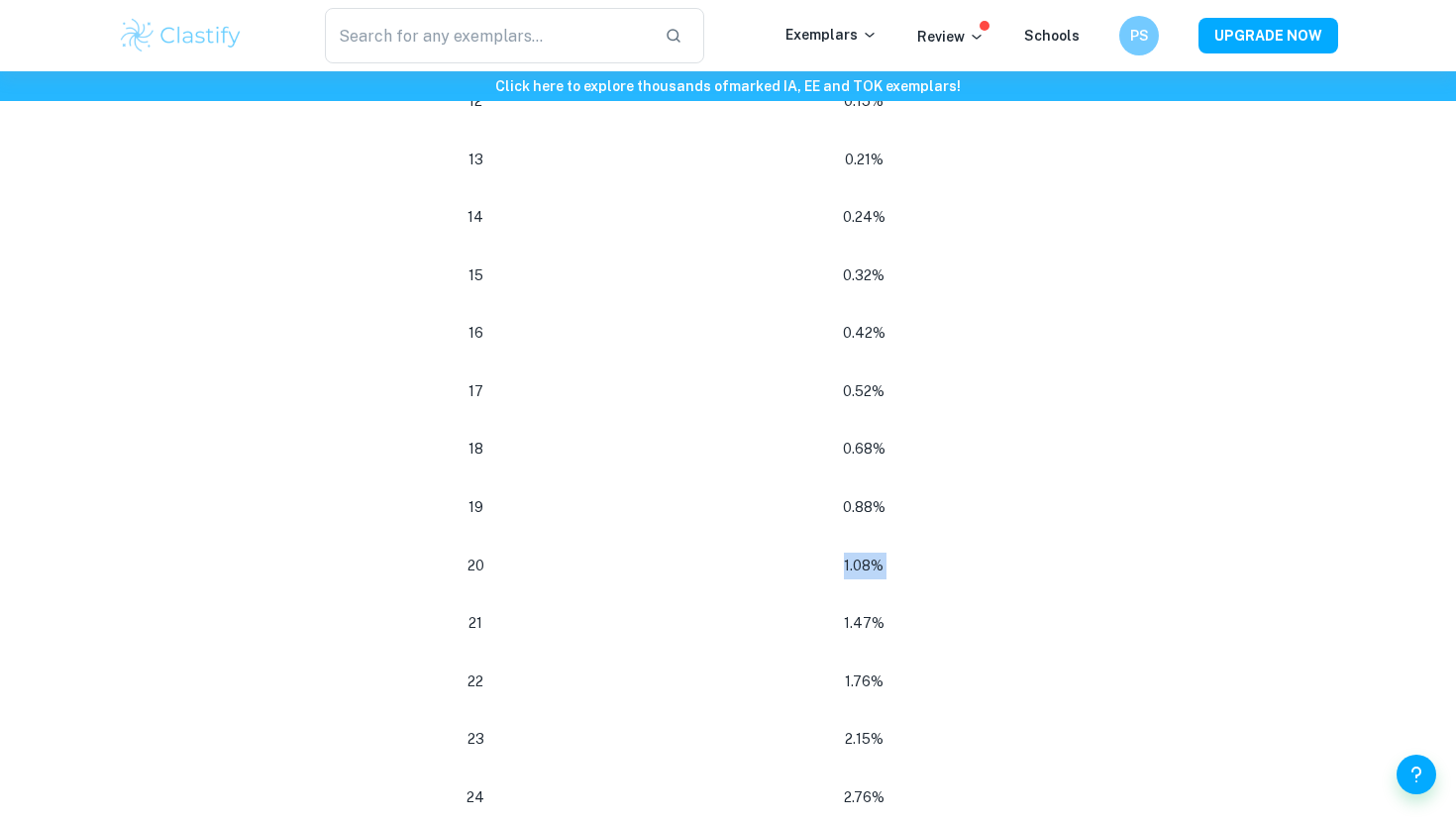 click on "1.08%" at bounding box center [864, 566] 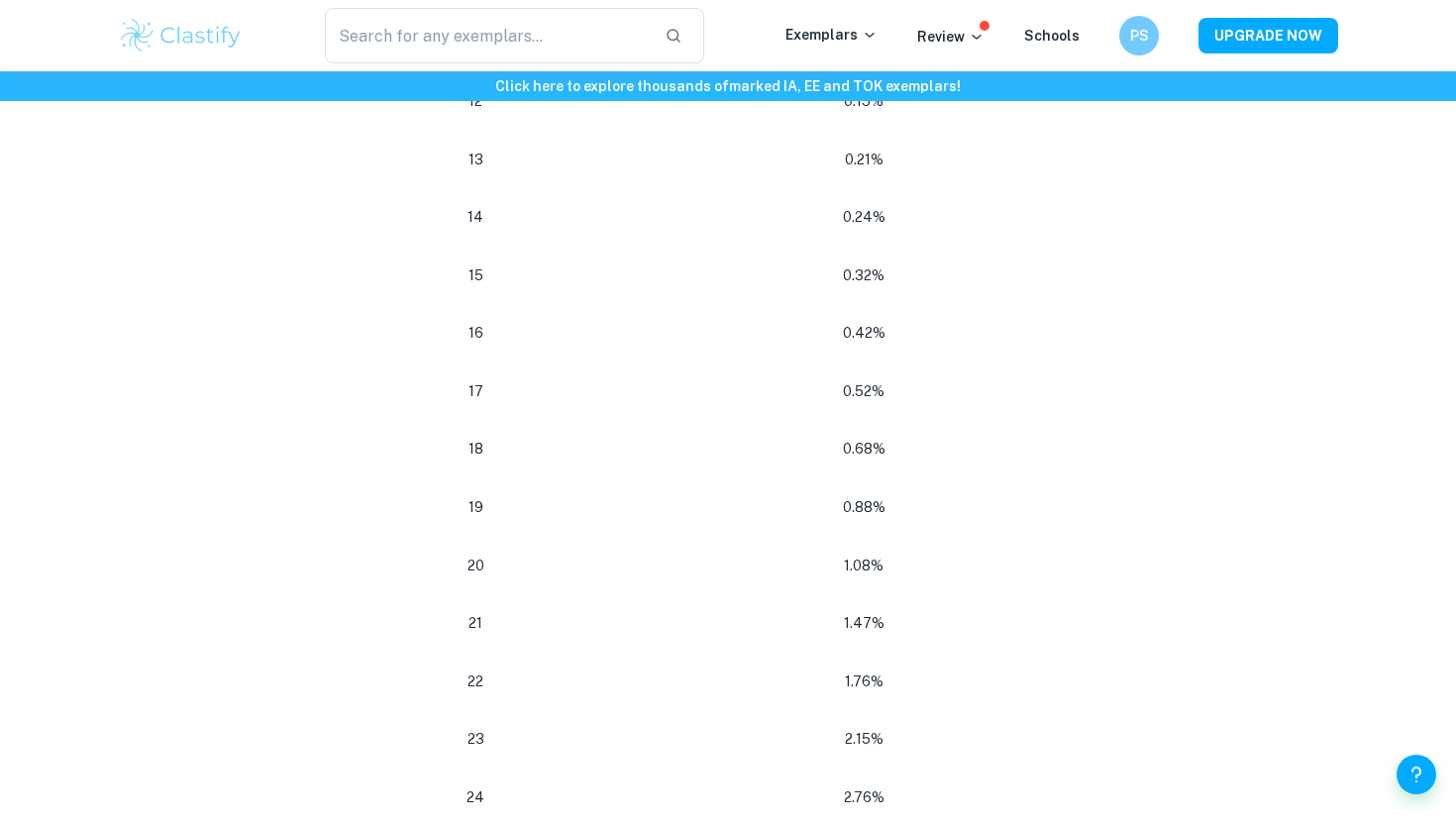 click on "1.08%" at bounding box center (864, 566) 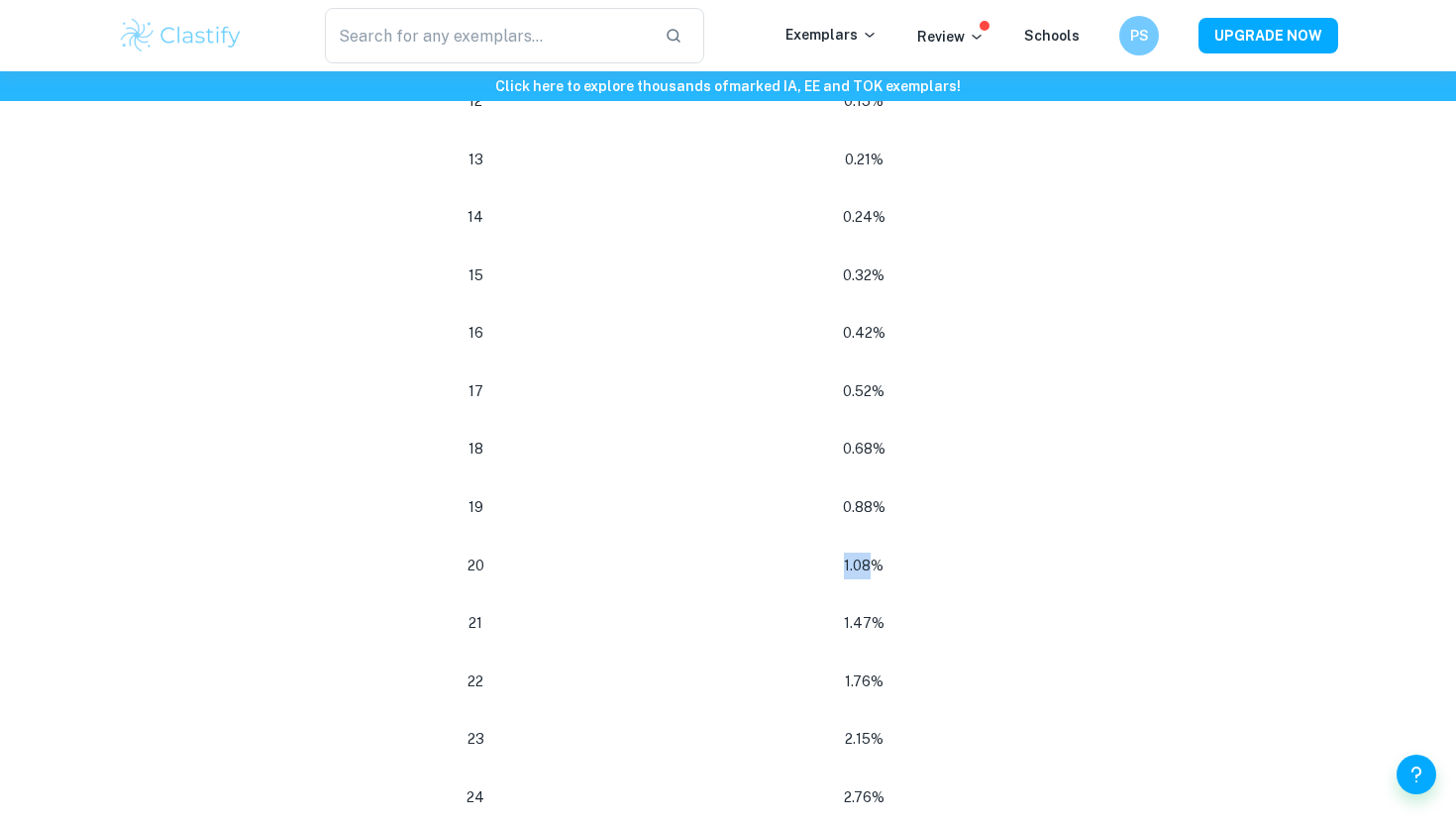 click on "1.08%" at bounding box center [864, 566] 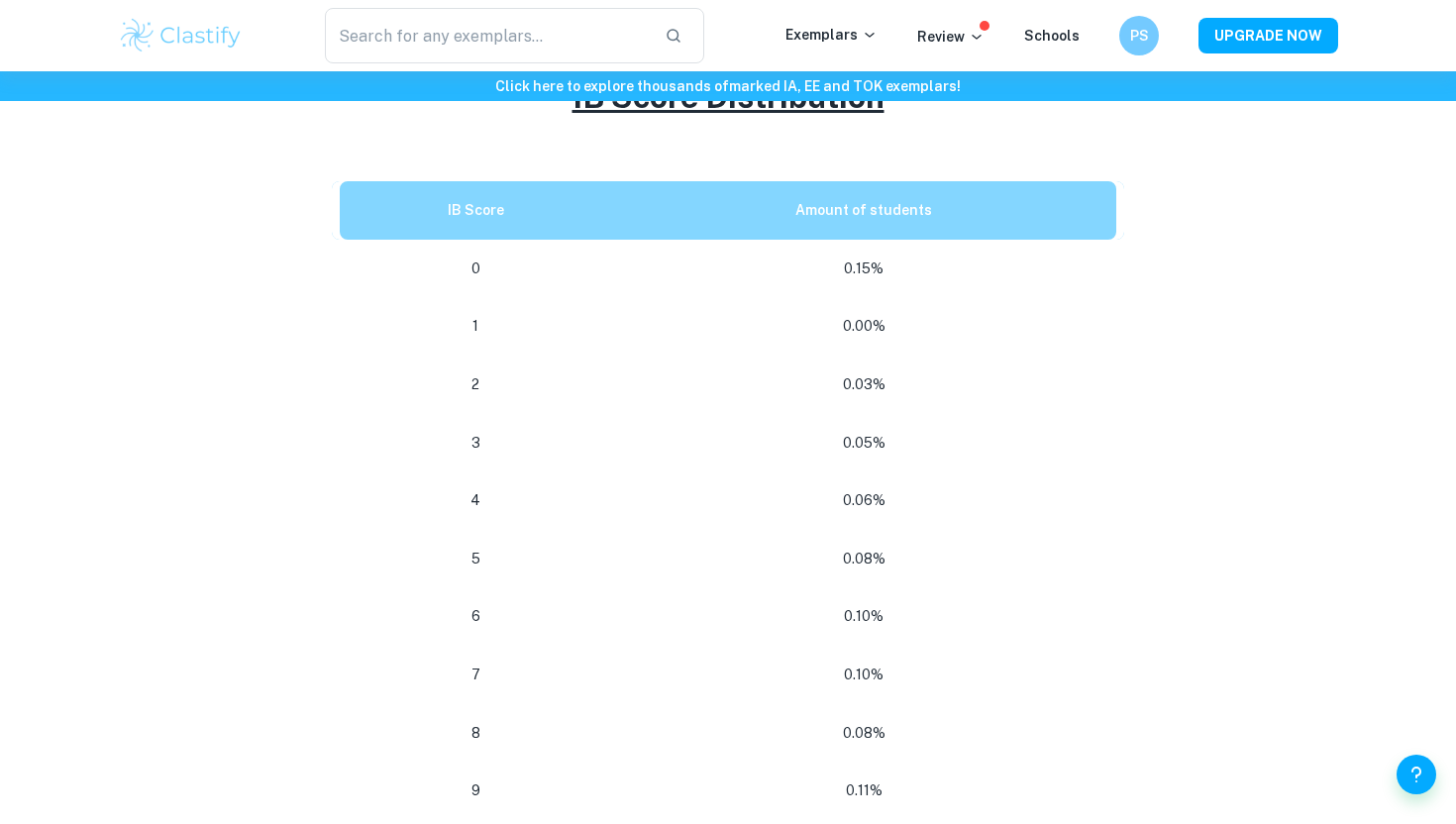 scroll, scrollTop: 814, scrollLeft: 0, axis: vertical 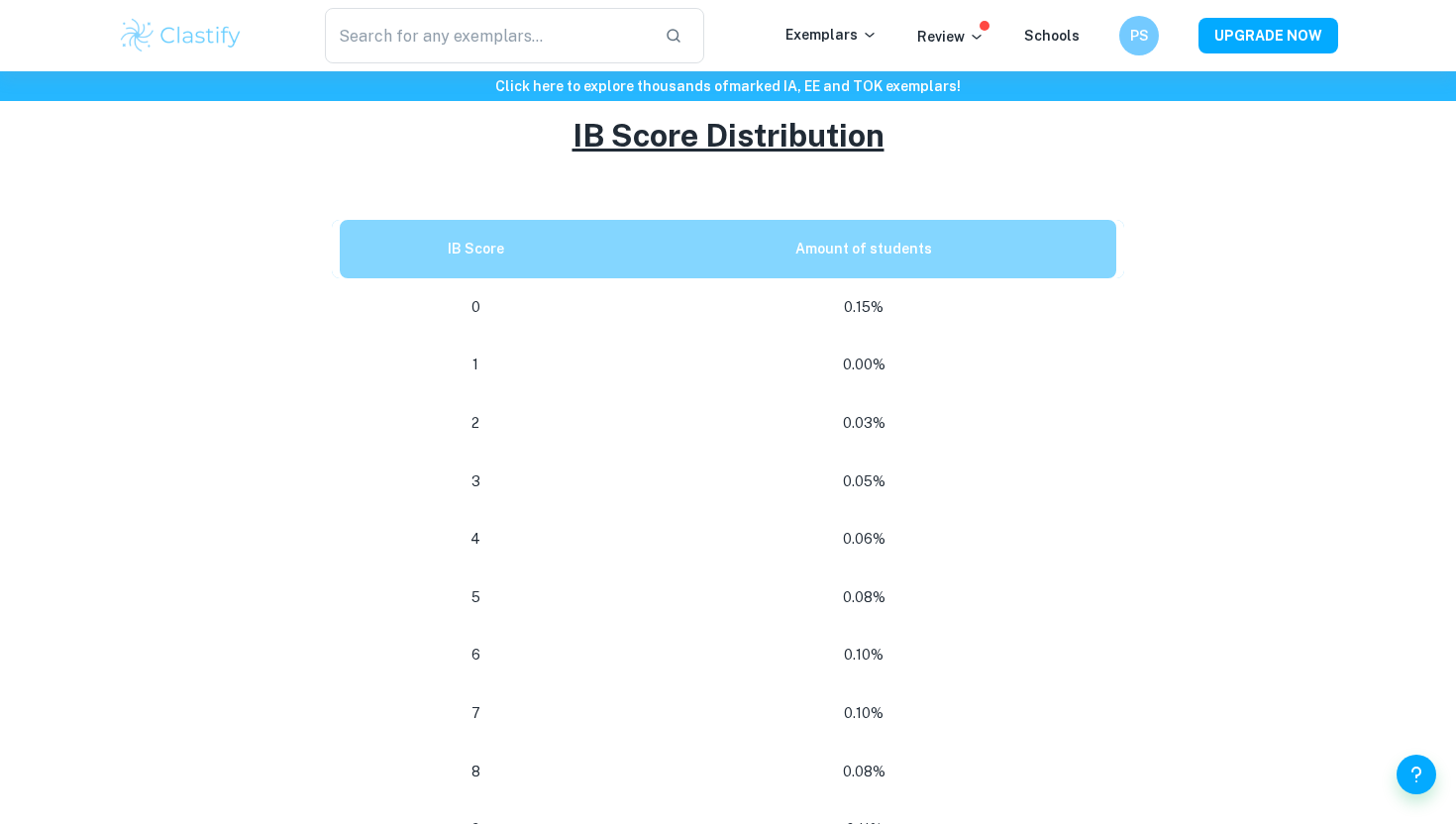 click on "0.15%" at bounding box center [864, 307] 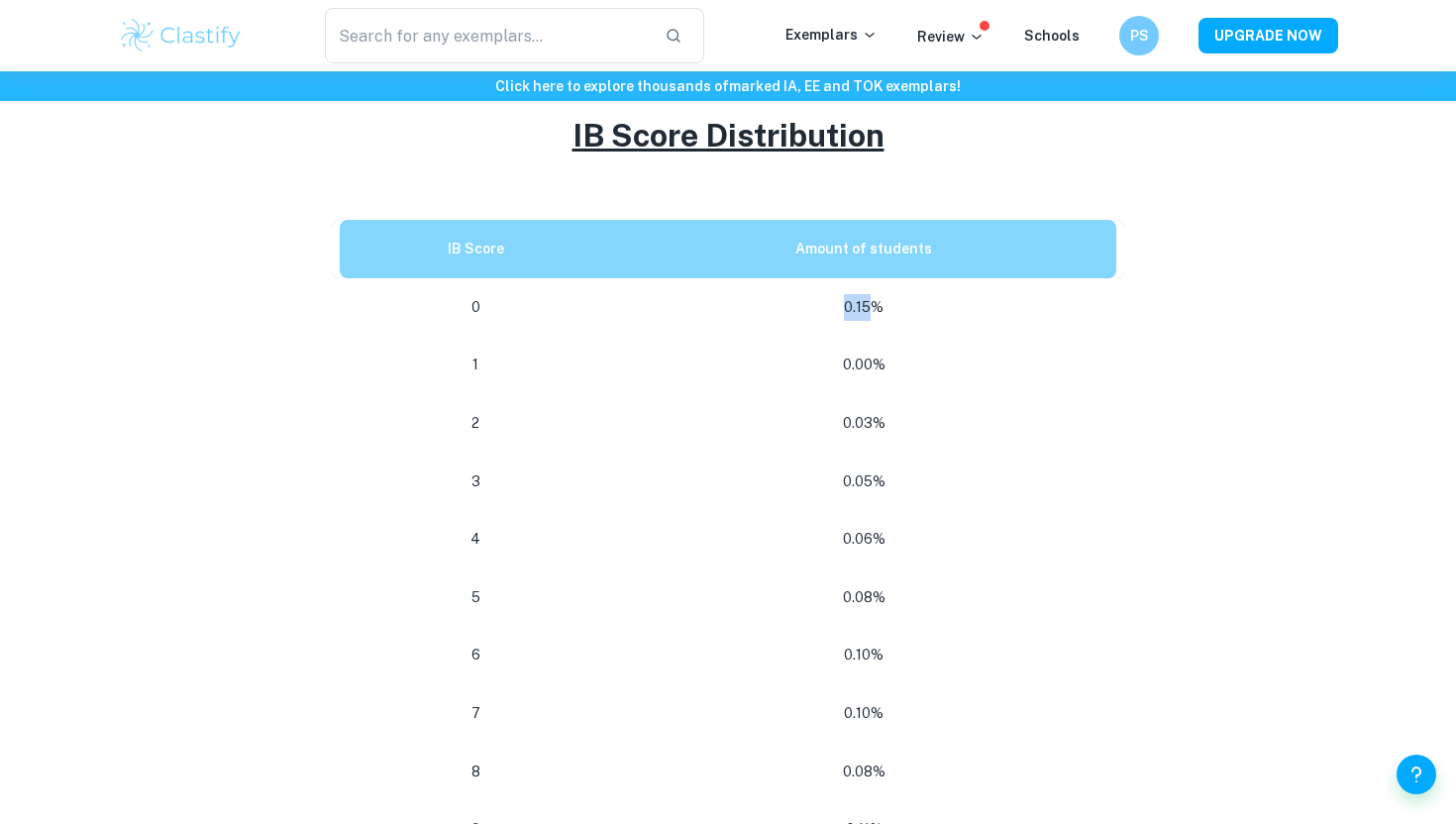 click on "0.15%" at bounding box center (864, 307) 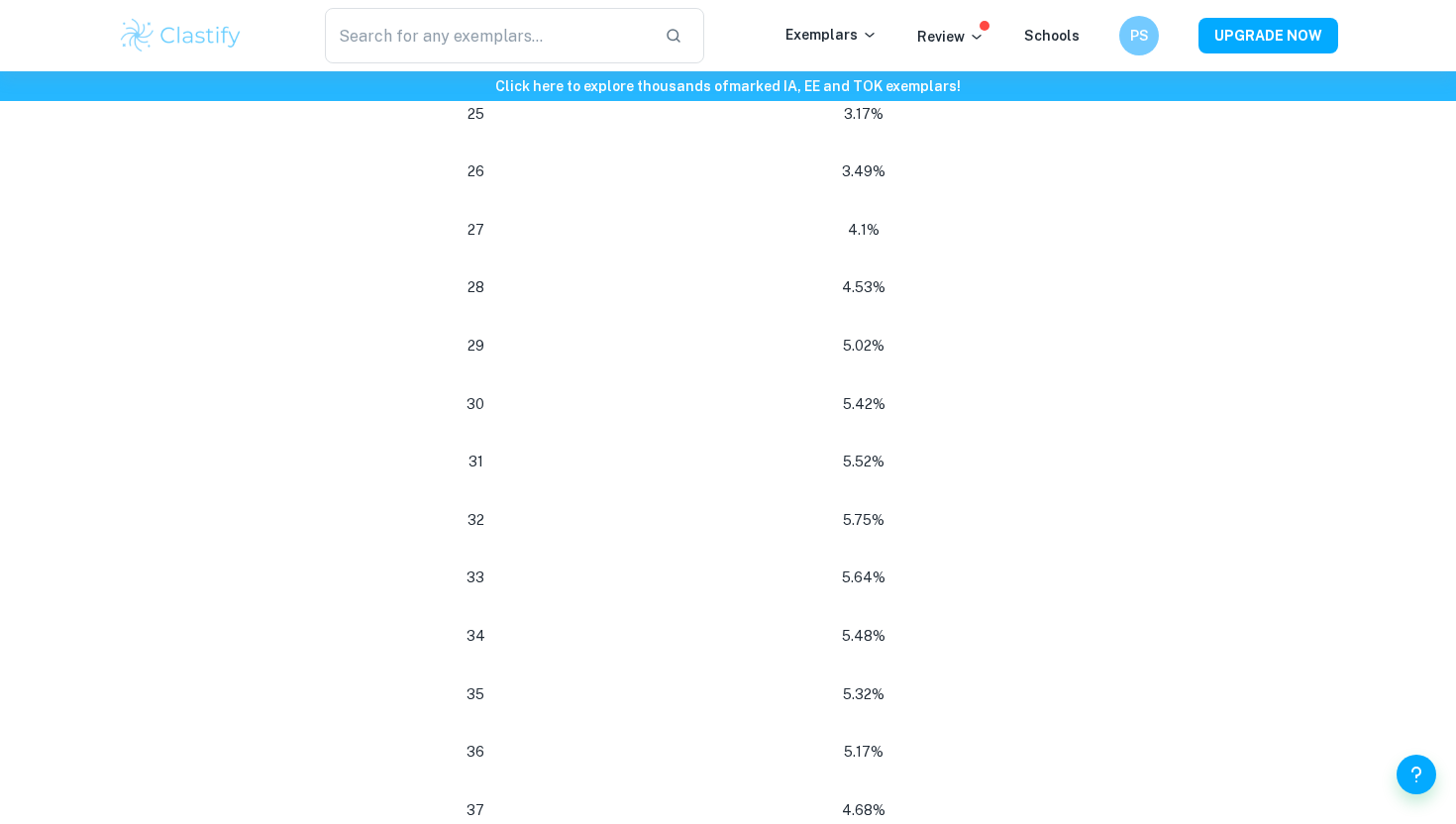 scroll, scrollTop: 2463, scrollLeft: 0, axis: vertical 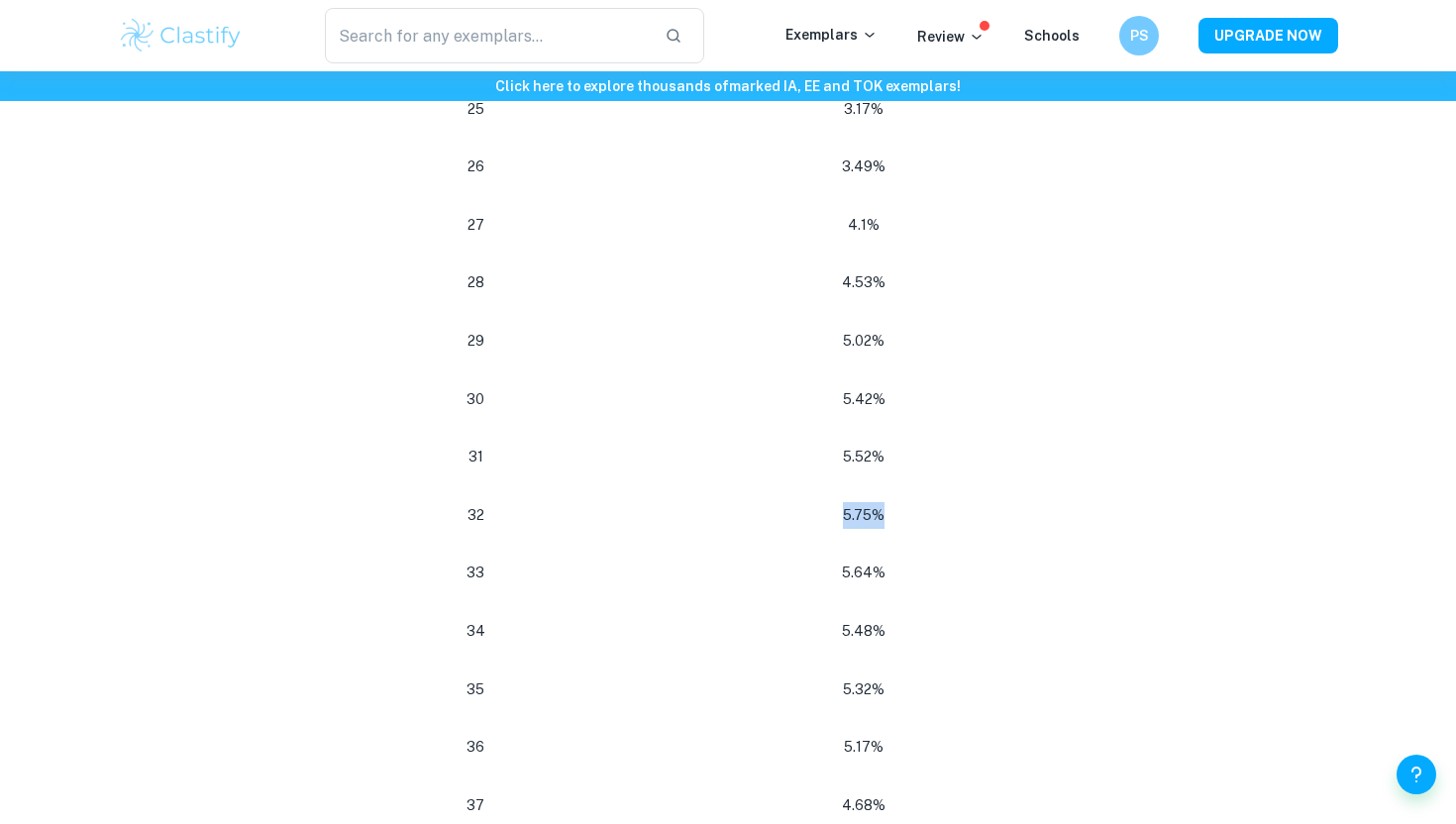drag, startPoint x: 899, startPoint y: 488, endPoint x: 839, endPoint y: 481, distance: 60.406953 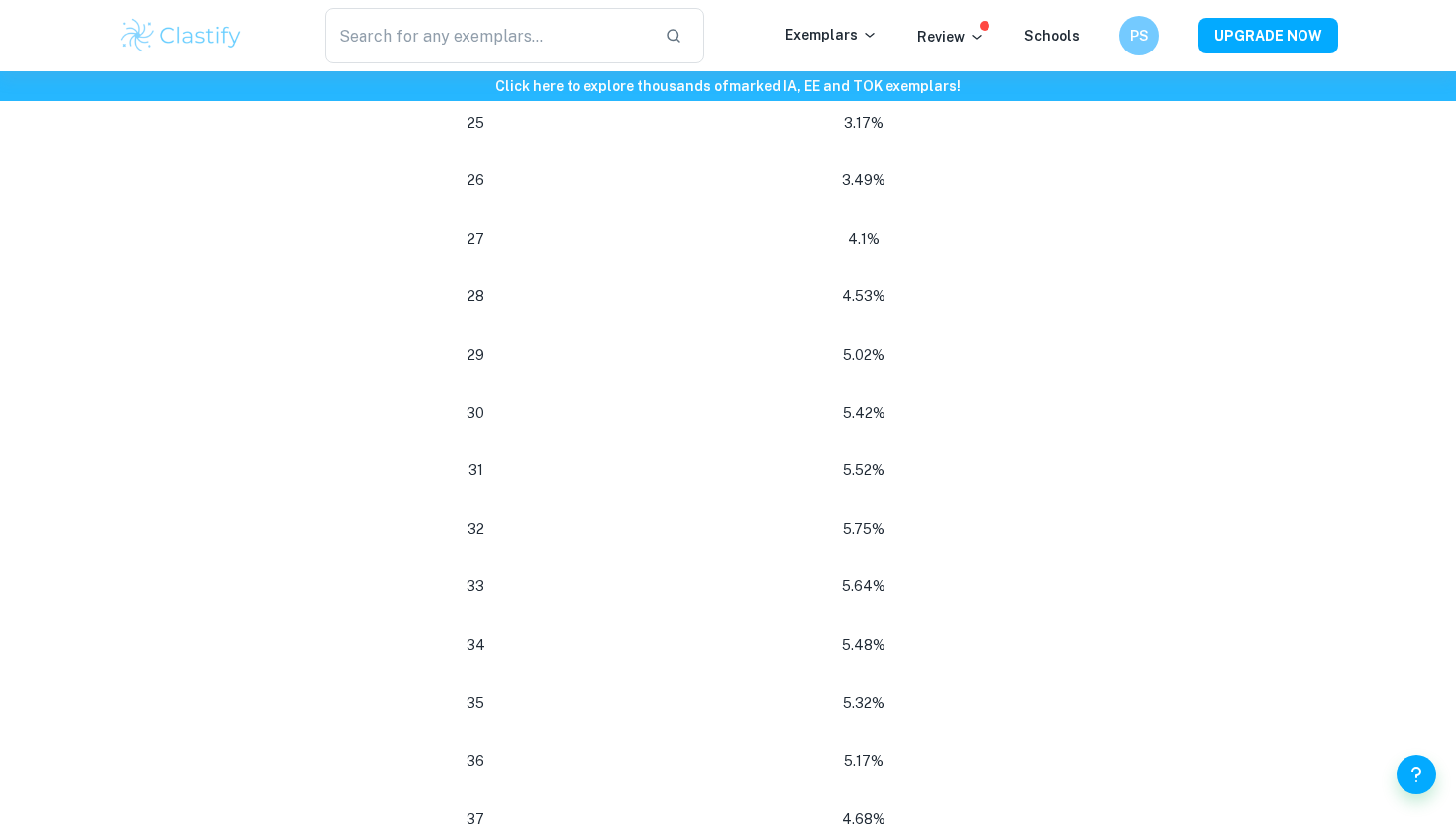 scroll, scrollTop: 2452, scrollLeft: 0, axis: vertical 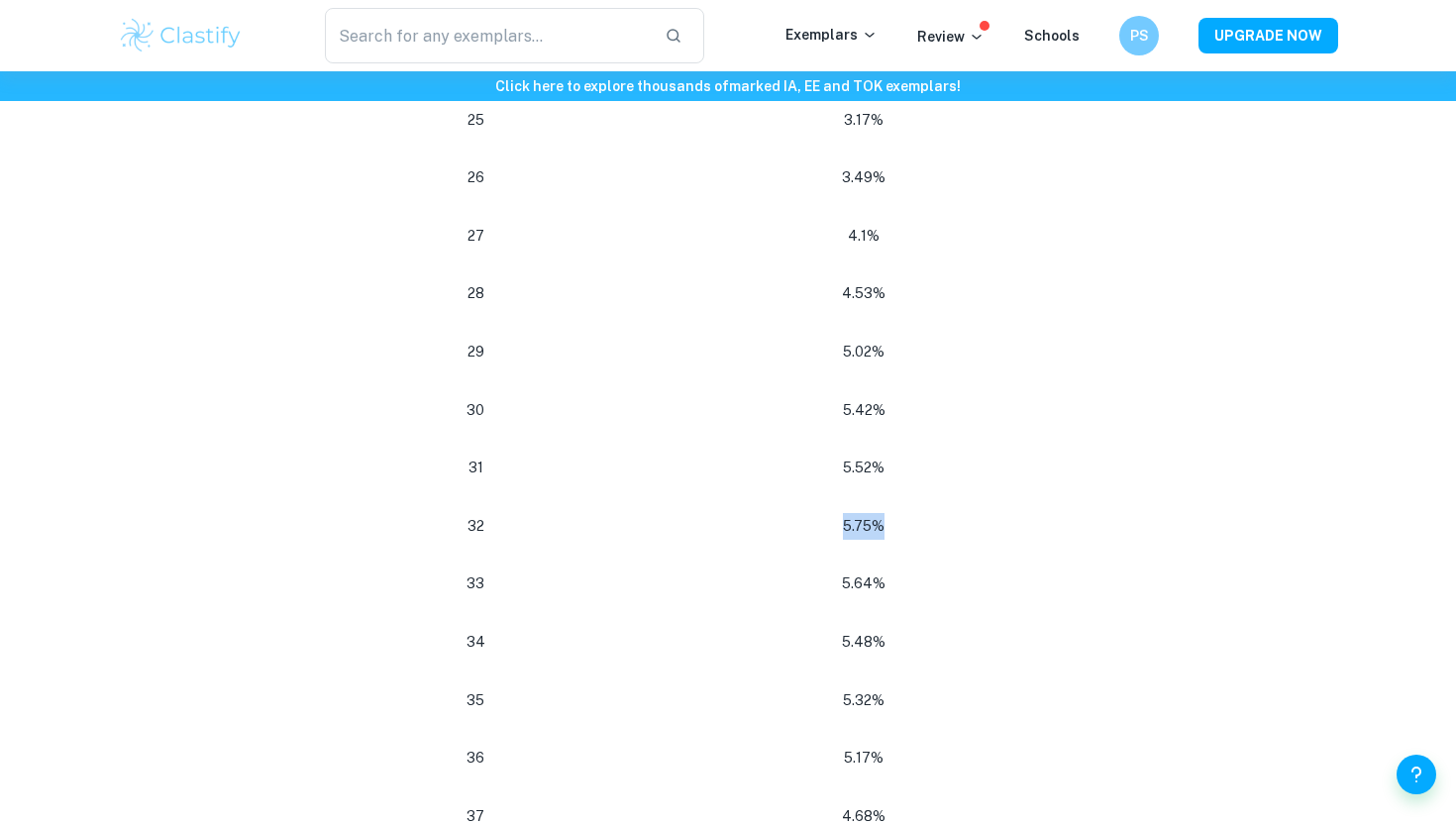drag, startPoint x: 889, startPoint y: 494, endPoint x: 616, endPoint y: 495, distance: 273.0018 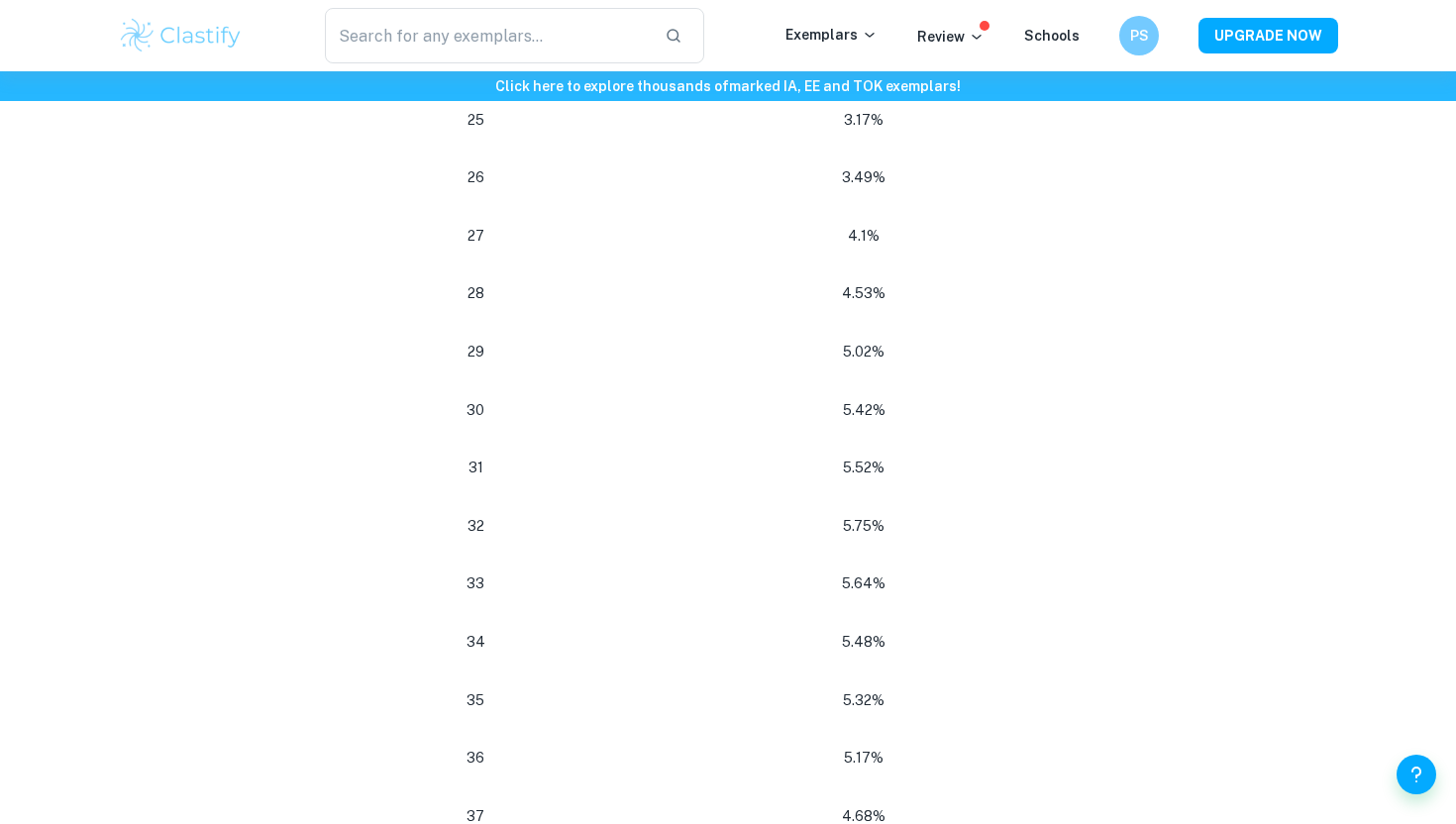 click on "5.75%" at bounding box center [864, 526] 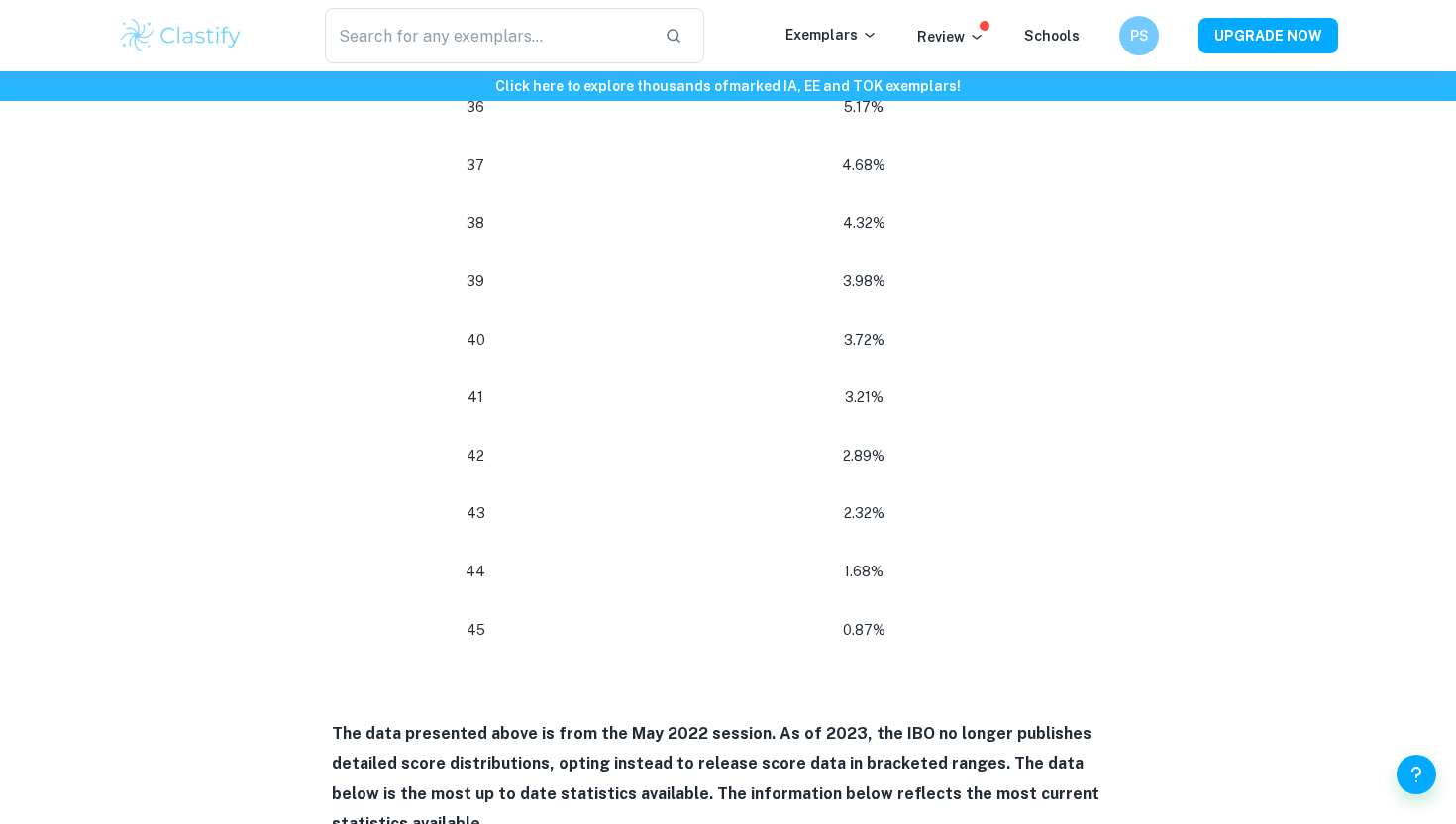 scroll, scrollTop: 3124, scrollLeft: 0, axis: vertical 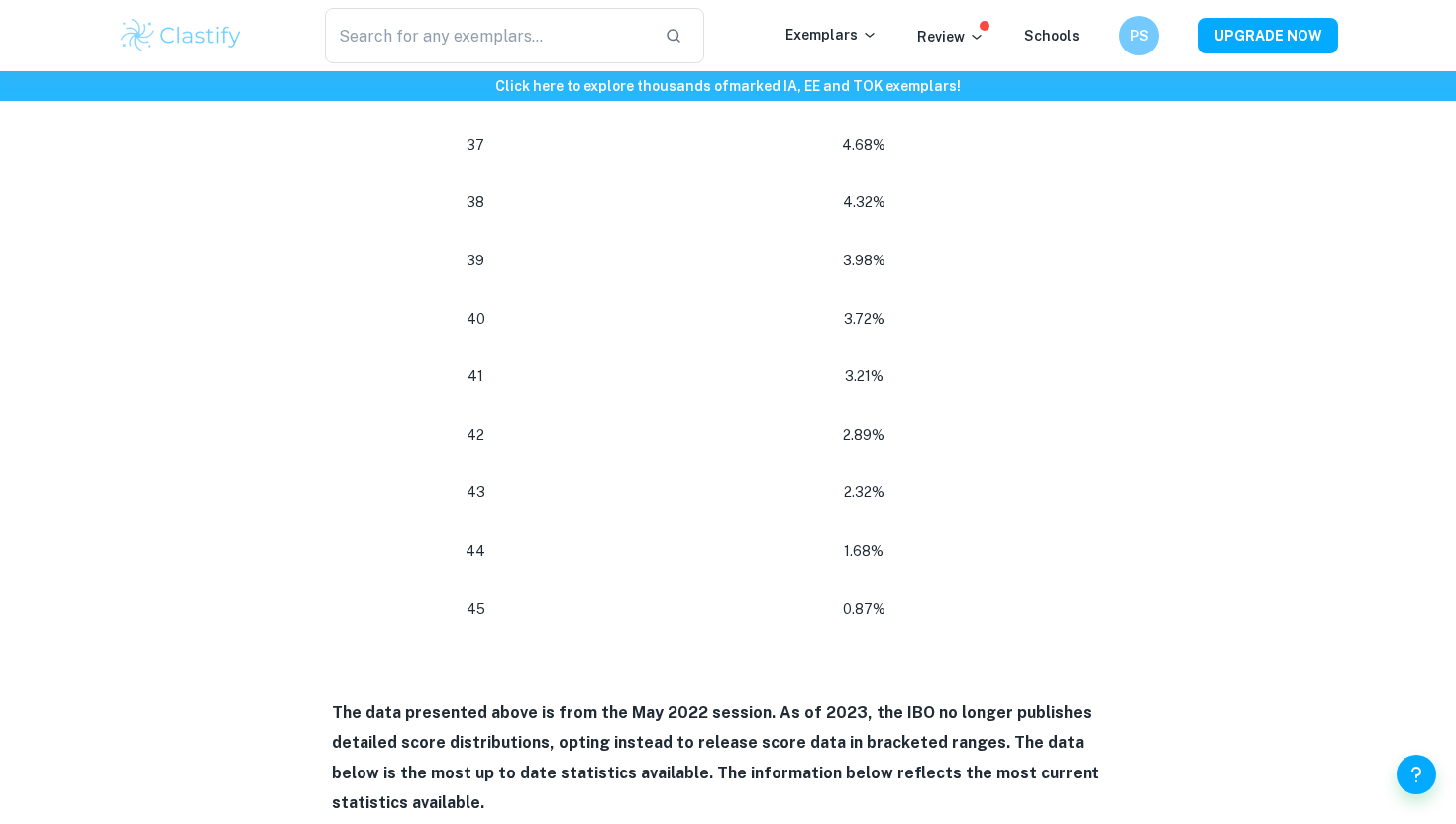 click on "1.68%" at bounding box center [864, 551] 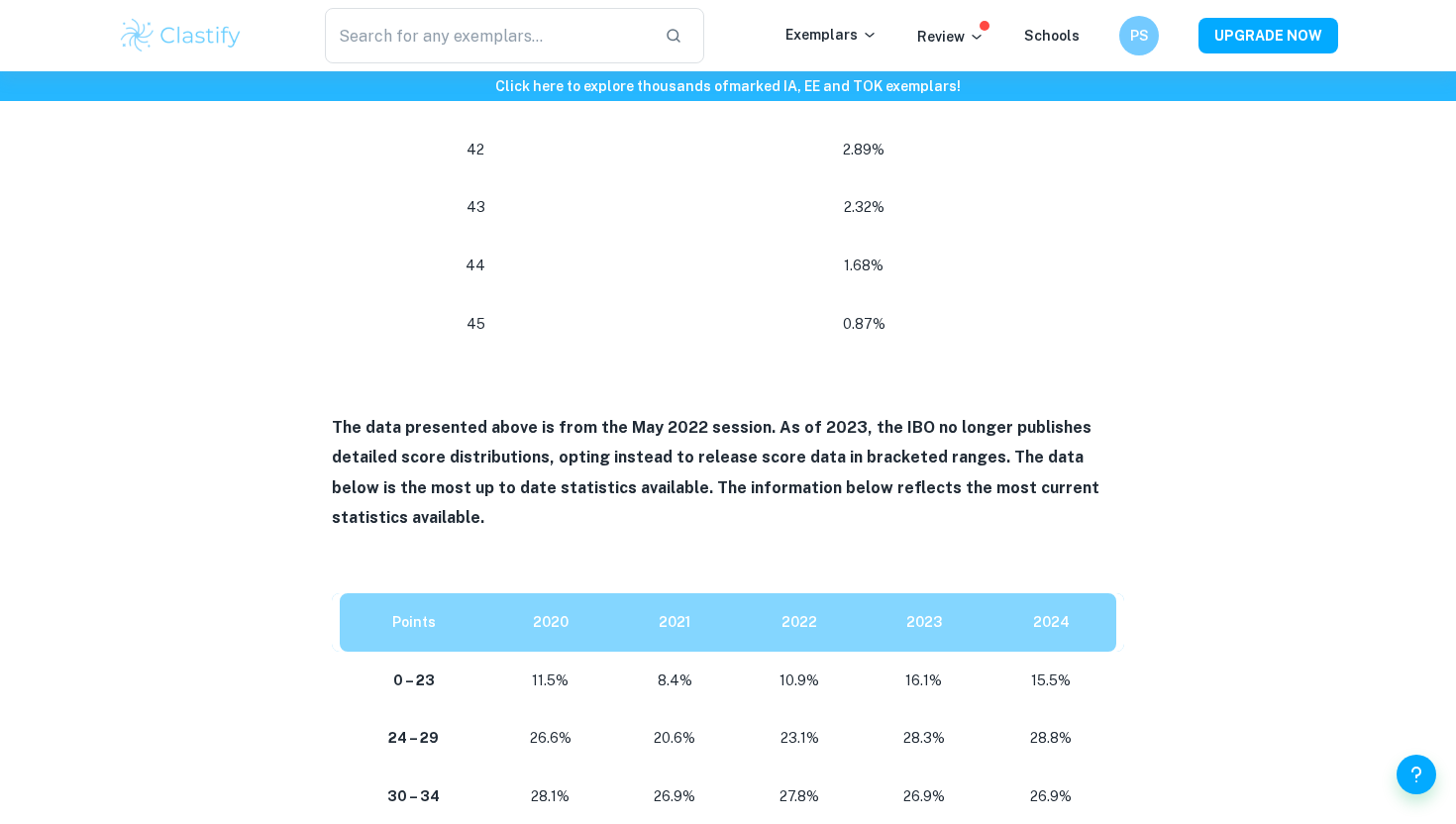 scroll, scrollTop: 3394, scrollLeft: 0, axis: vertical 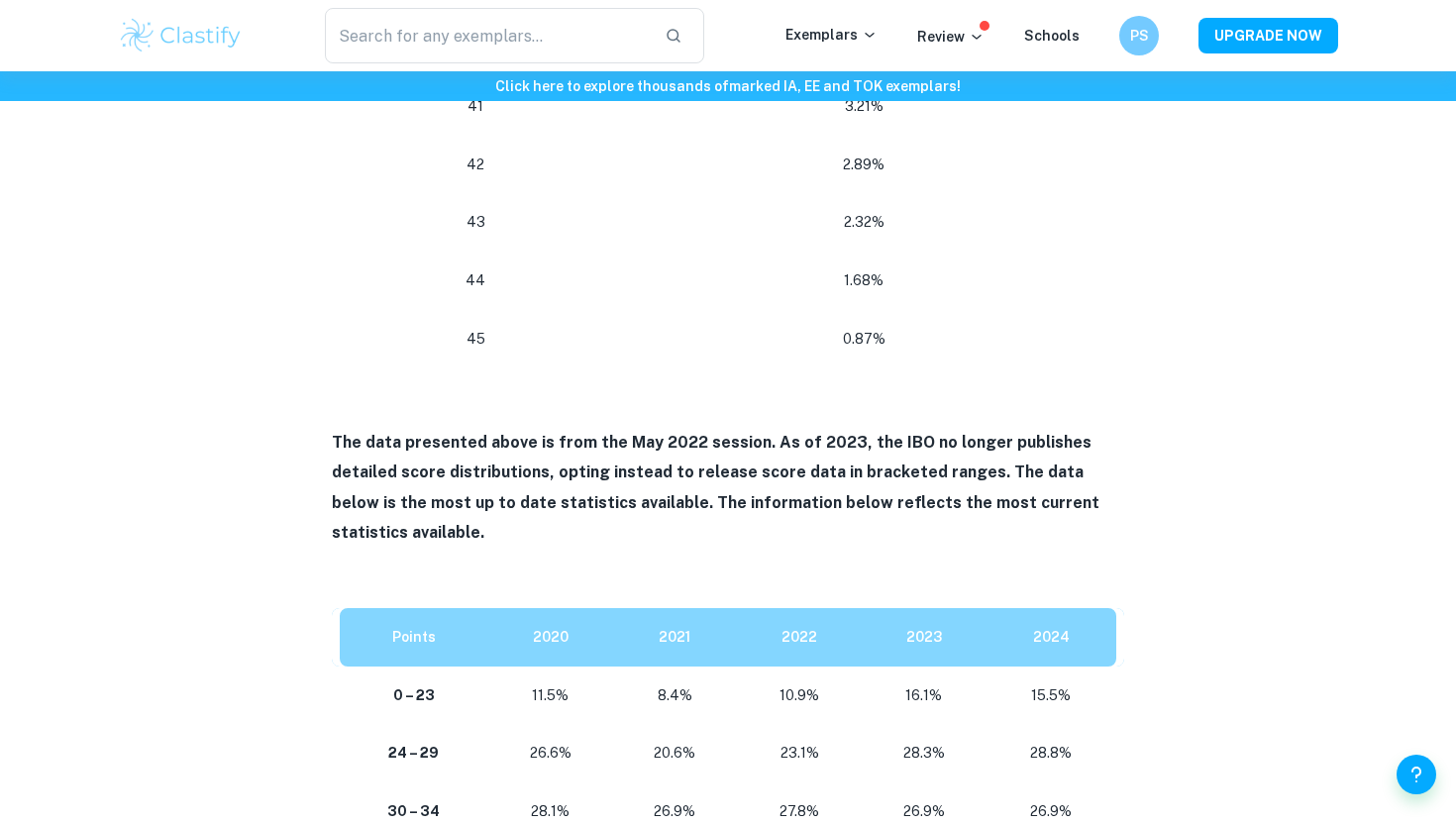click on "The data presented above is from the May 2022 session. As of 2023, the IBO no longer publishes detailed score distributions, opting instead to release score data in bracketed ranges. The data below is the most up to date statistics available. The information below reflects the most current statistics available." at bounding box center (715, 487) 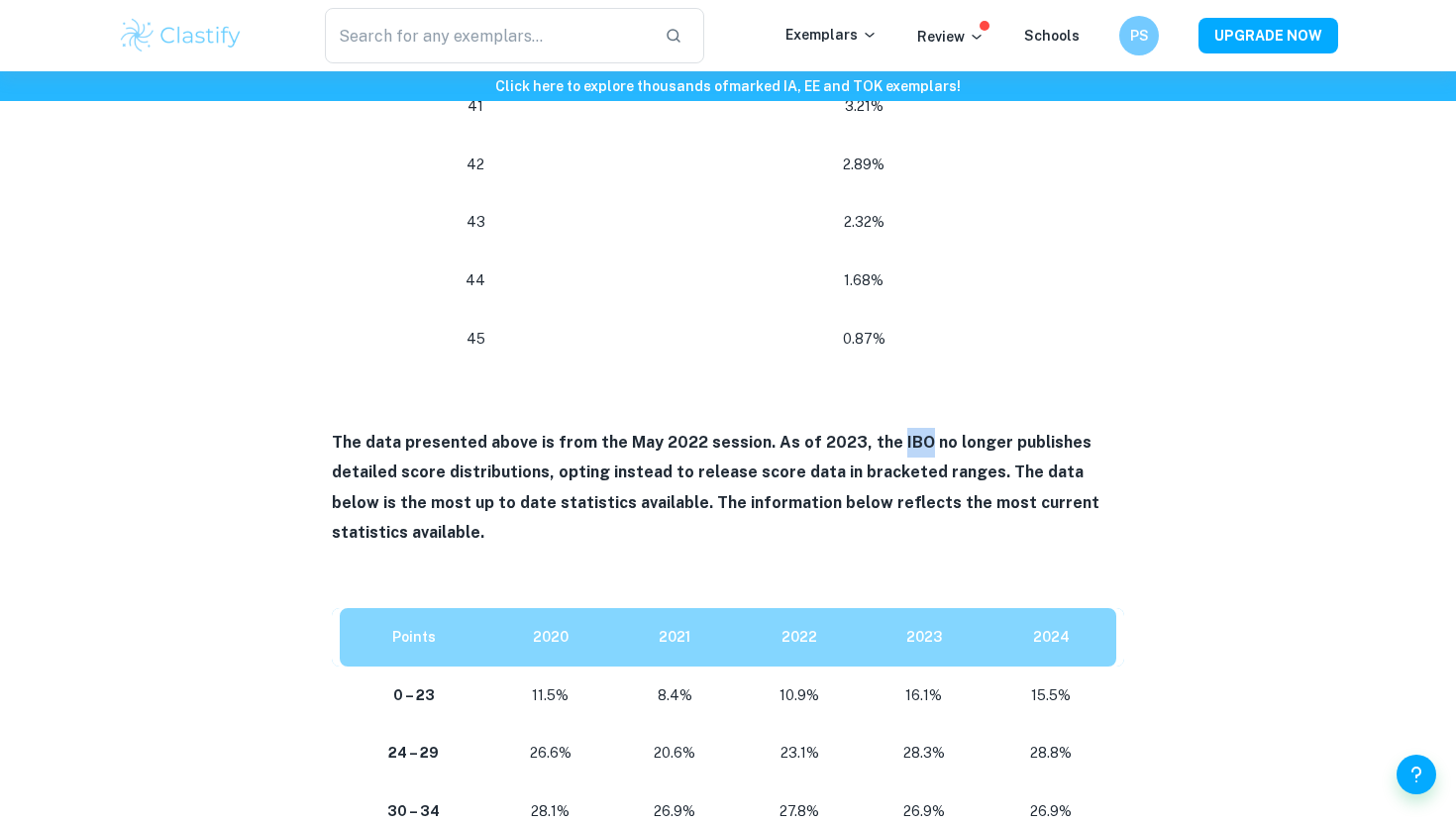 click on "The data presented above is from the May 2022 session. As of 2023, the IBO no longer publishes detailed score distributions, opting instead to release score data in bracketed ranges. The data below is the most up to date statistics available. The information below reflects the most current statistics available." at bounding box center (715, 487) 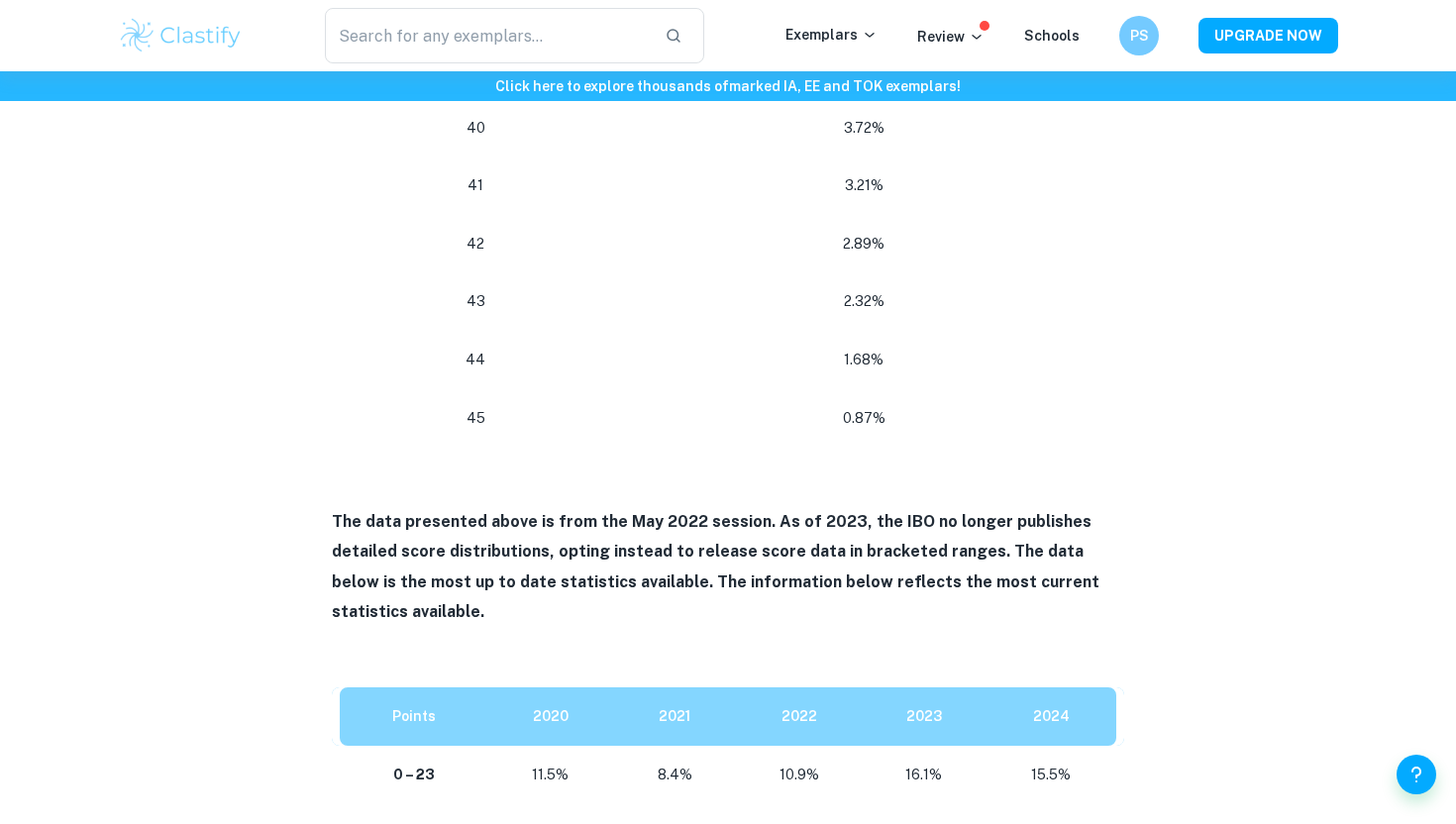 scroll, scrollTop: 3307, scrollLeft: 0, axis: vertical 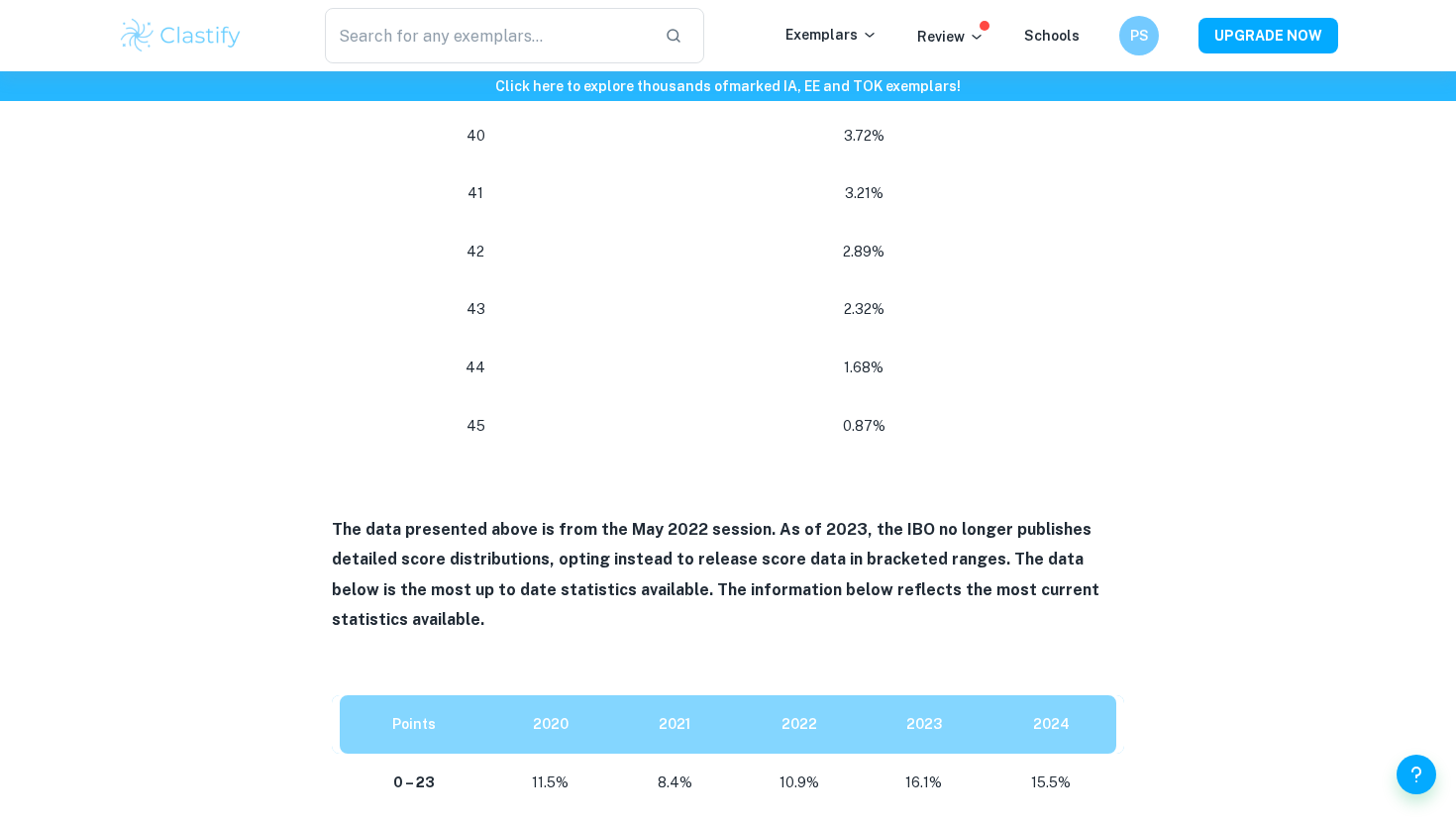 click on "0.87%" at bounding box center [868, 426] 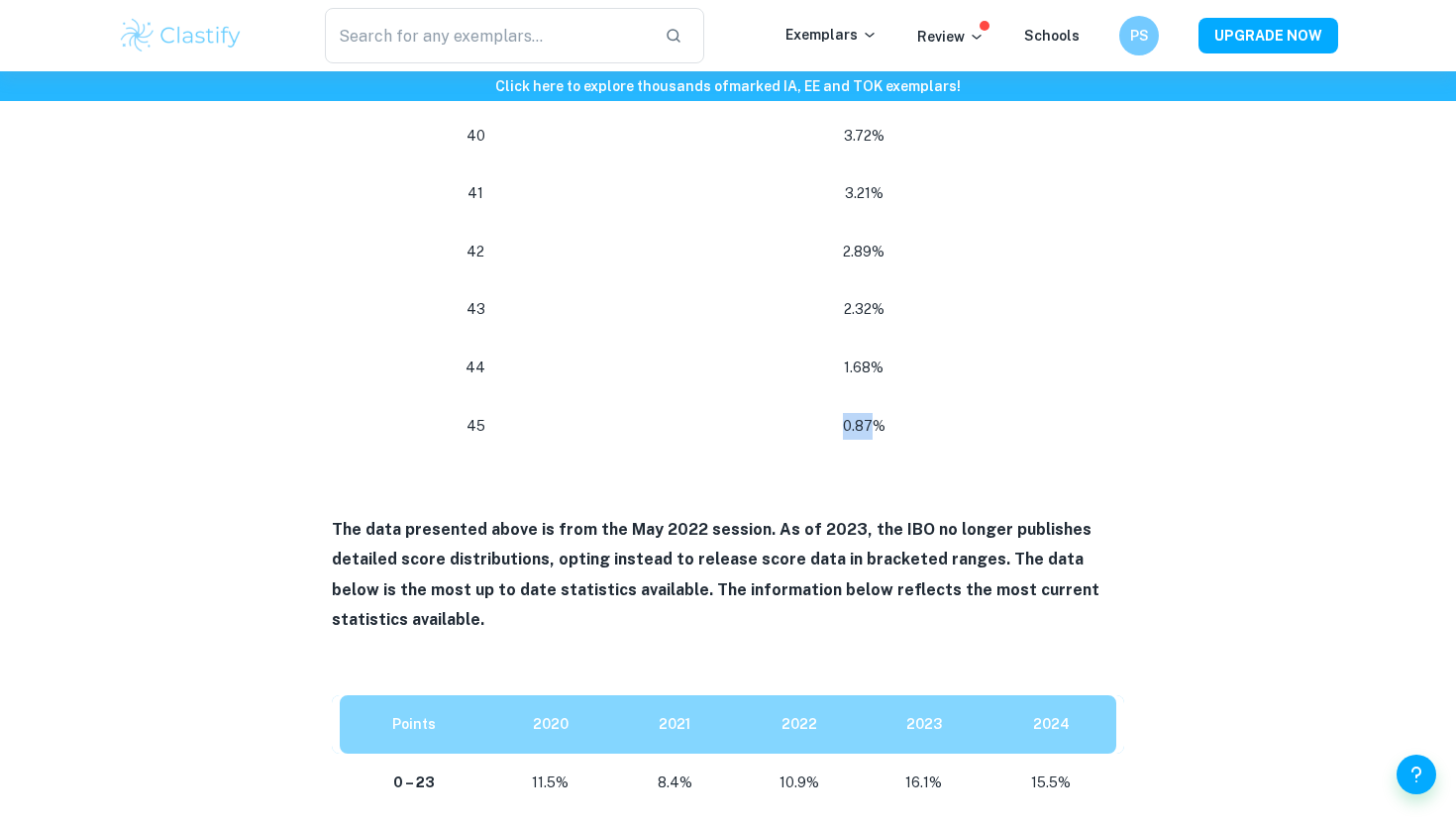 click on "0.87%" at bounding box center [864, 426] 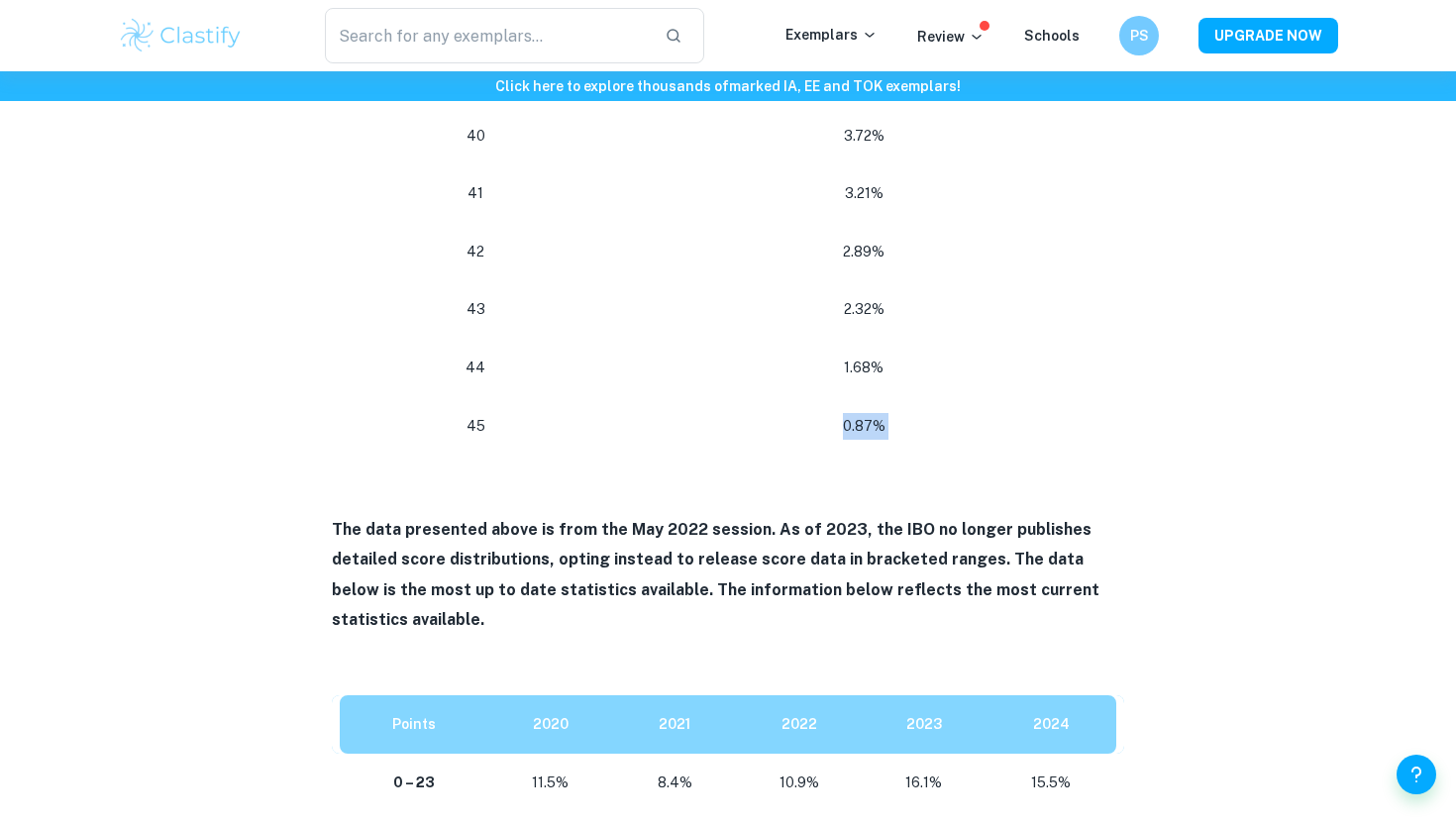 click on "0.87%" at bounding box center (864, 426) 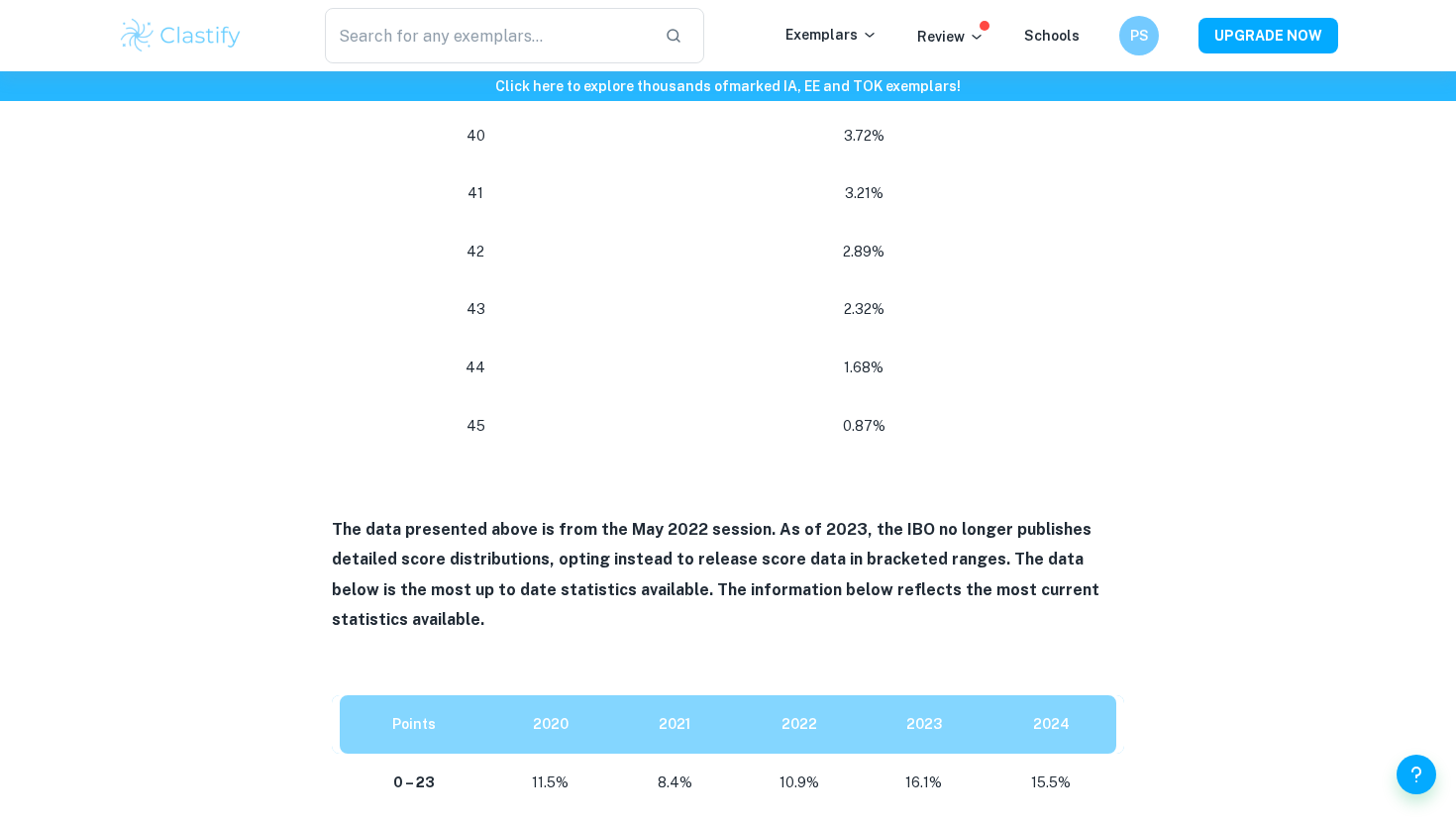click on "0.87%" at bounding box center (864, 426) 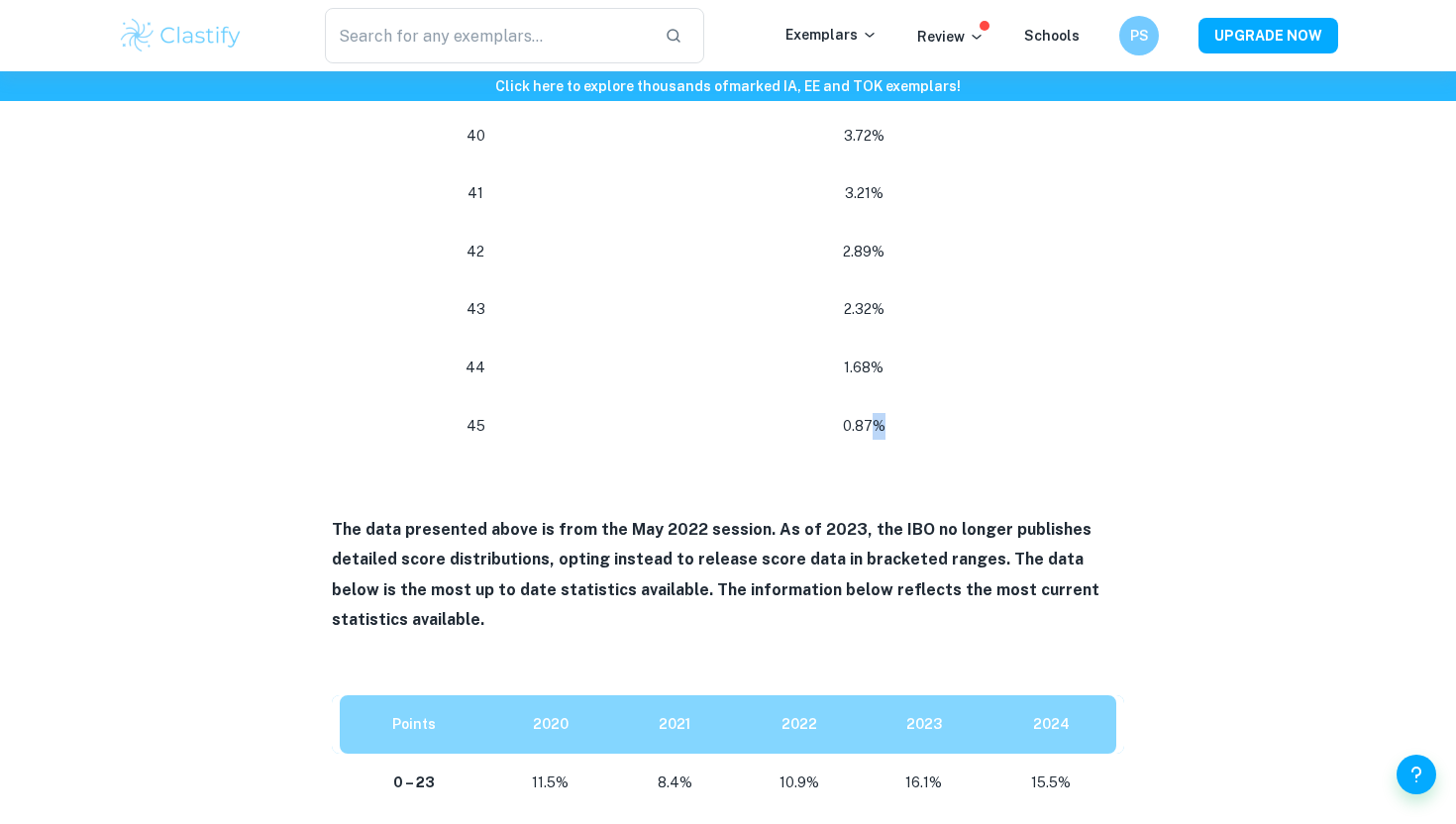 click on "0.87%" at bounding box center (864, 426) 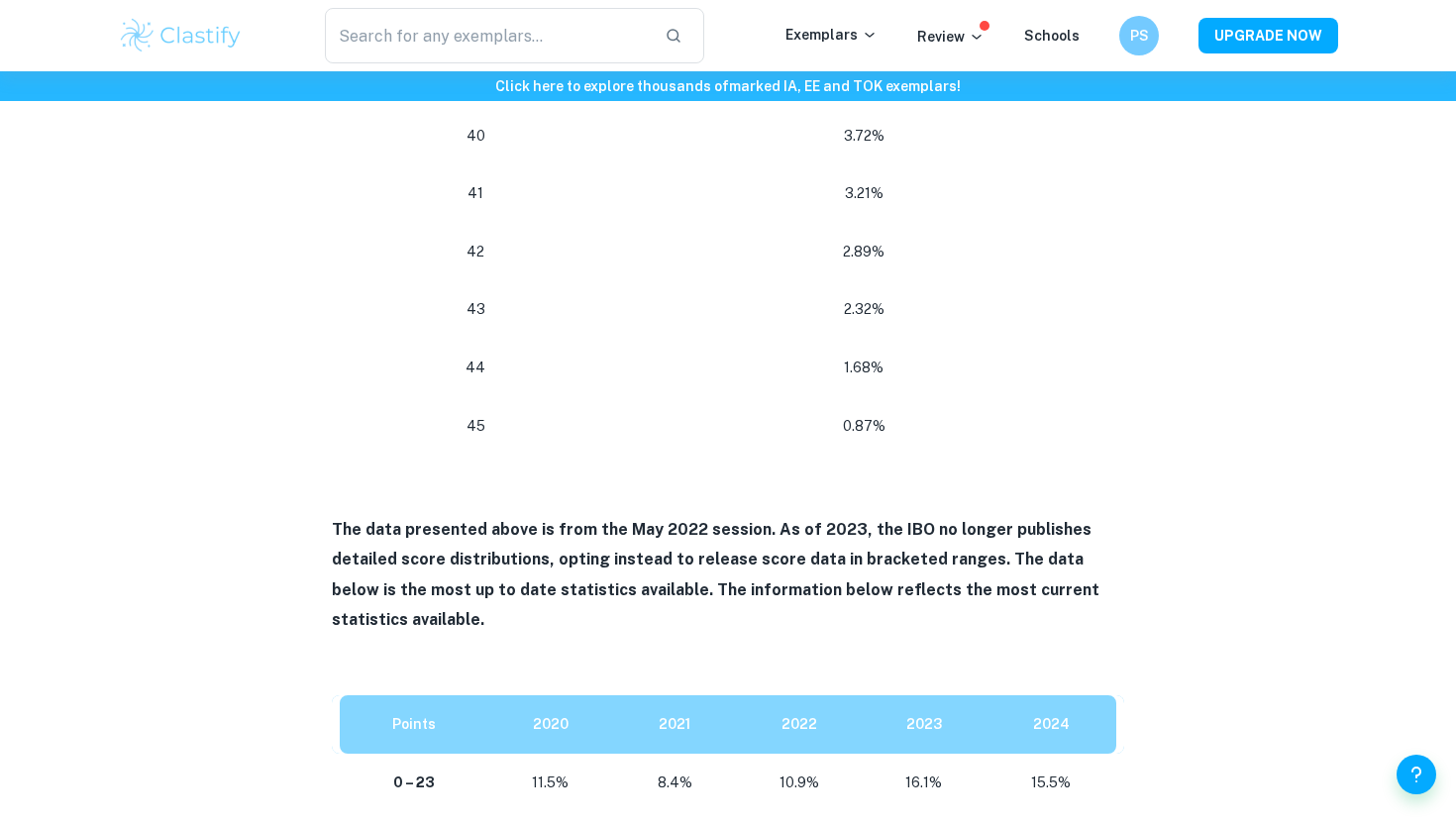 click on "0.87%" at bounding box center [864, 426] 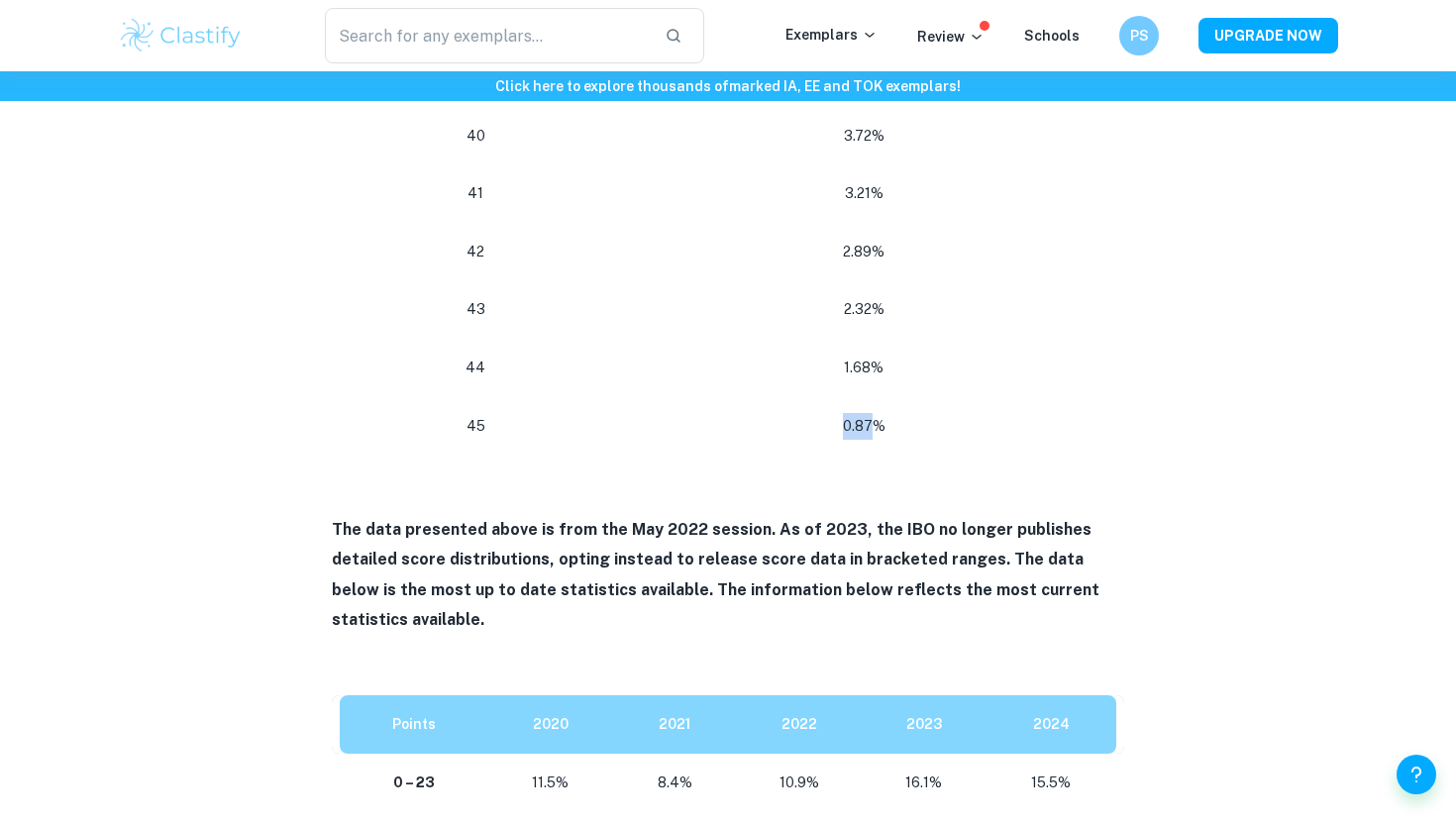 click on "0.87%" at bounding box center [864, 426] 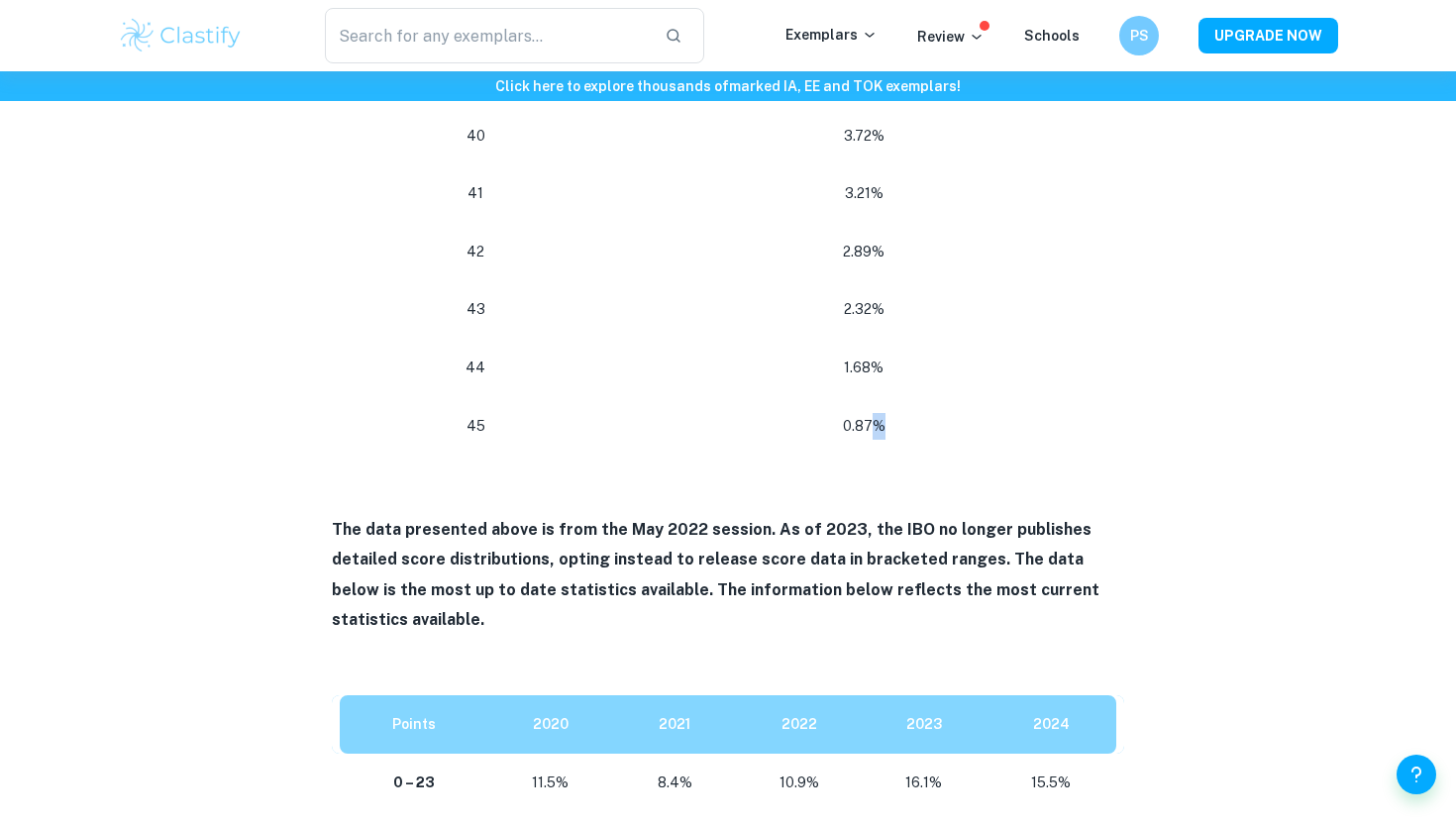 click on "0.87%" at bounding box center (864, 426) 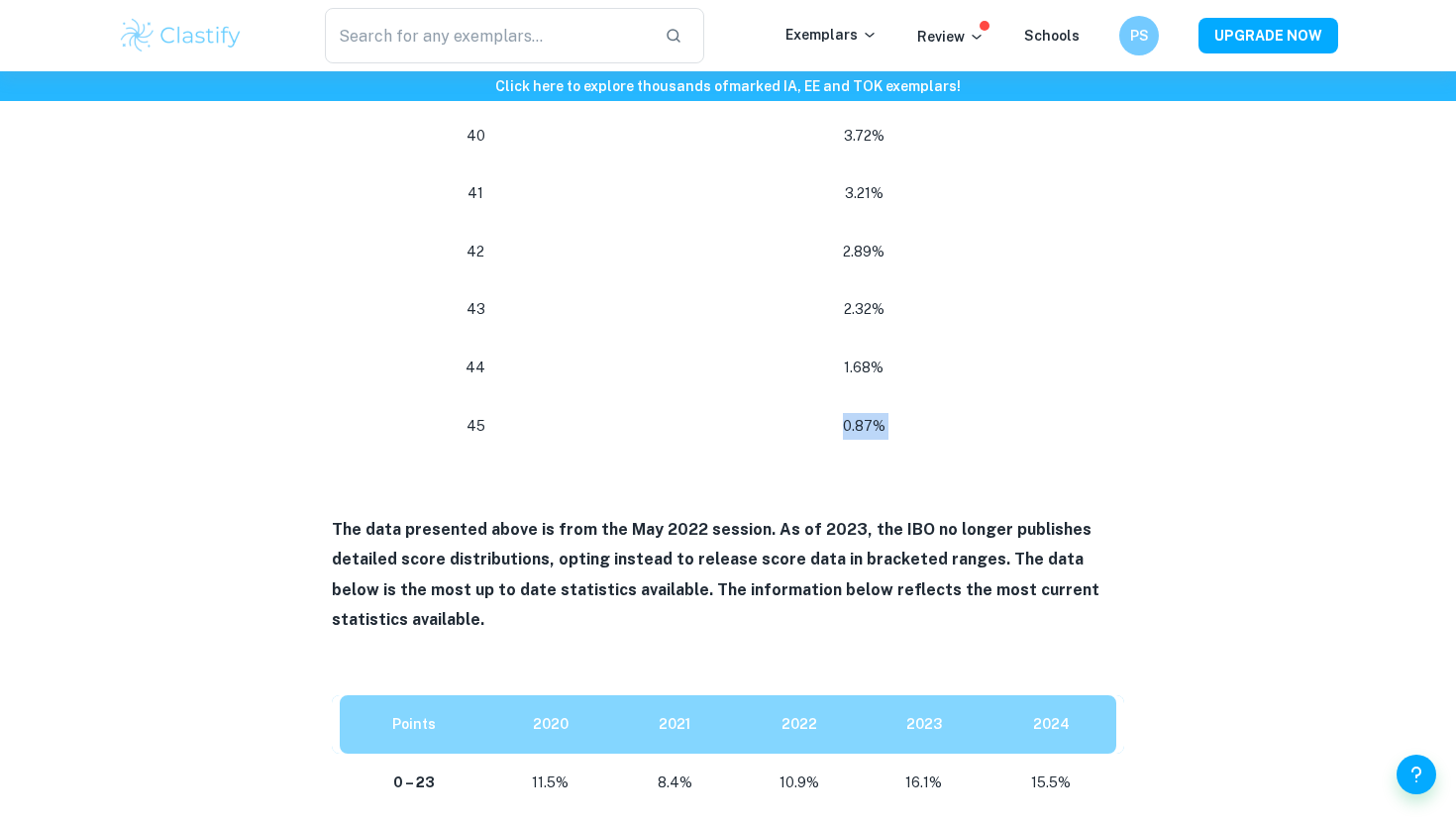 click on "0.87%" at bounding box center [864, 426] 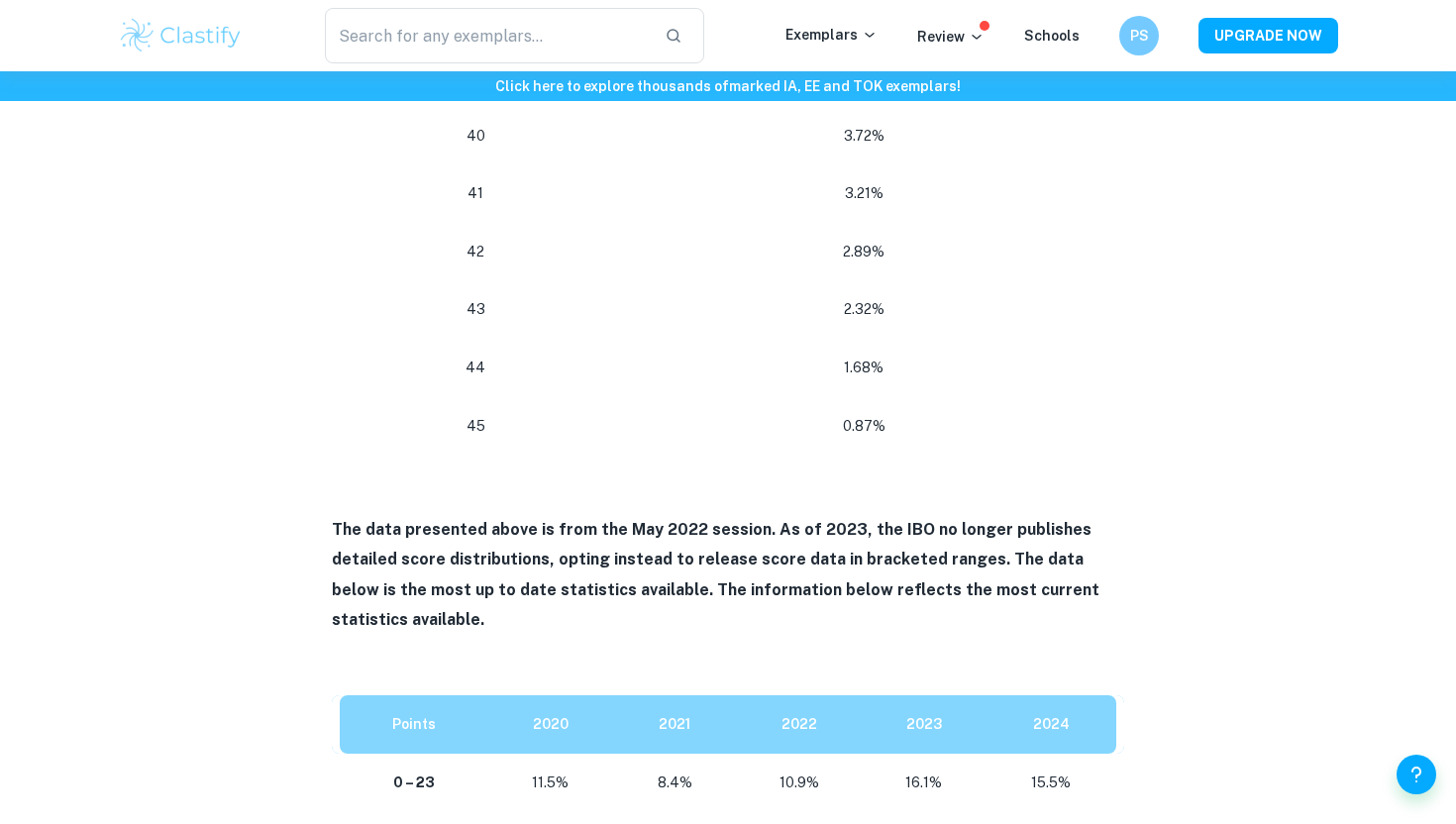 click on "0.87%" at bounding box center [864, 426] 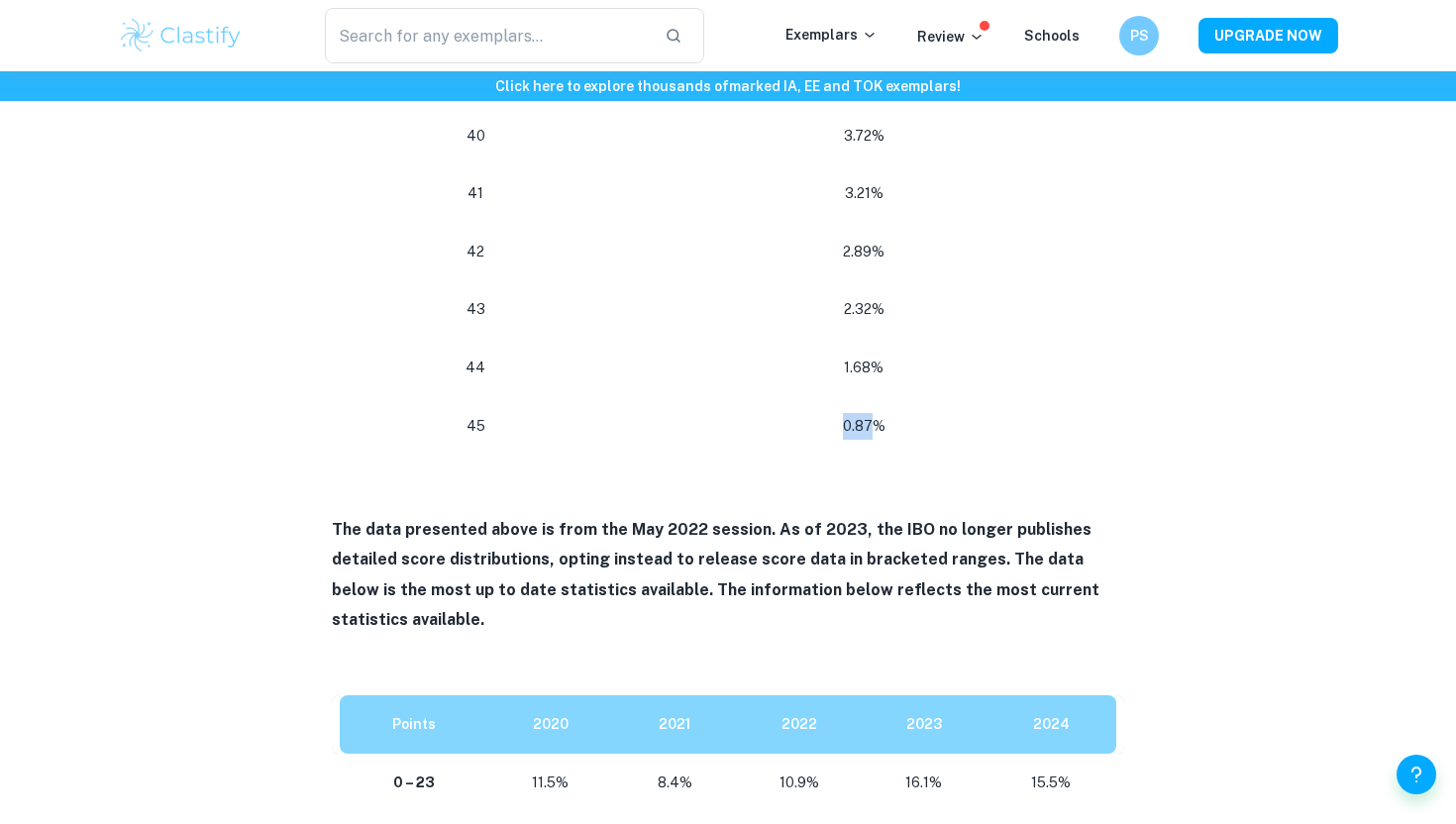 click on "0.87%" at bounding box center [864, 426] 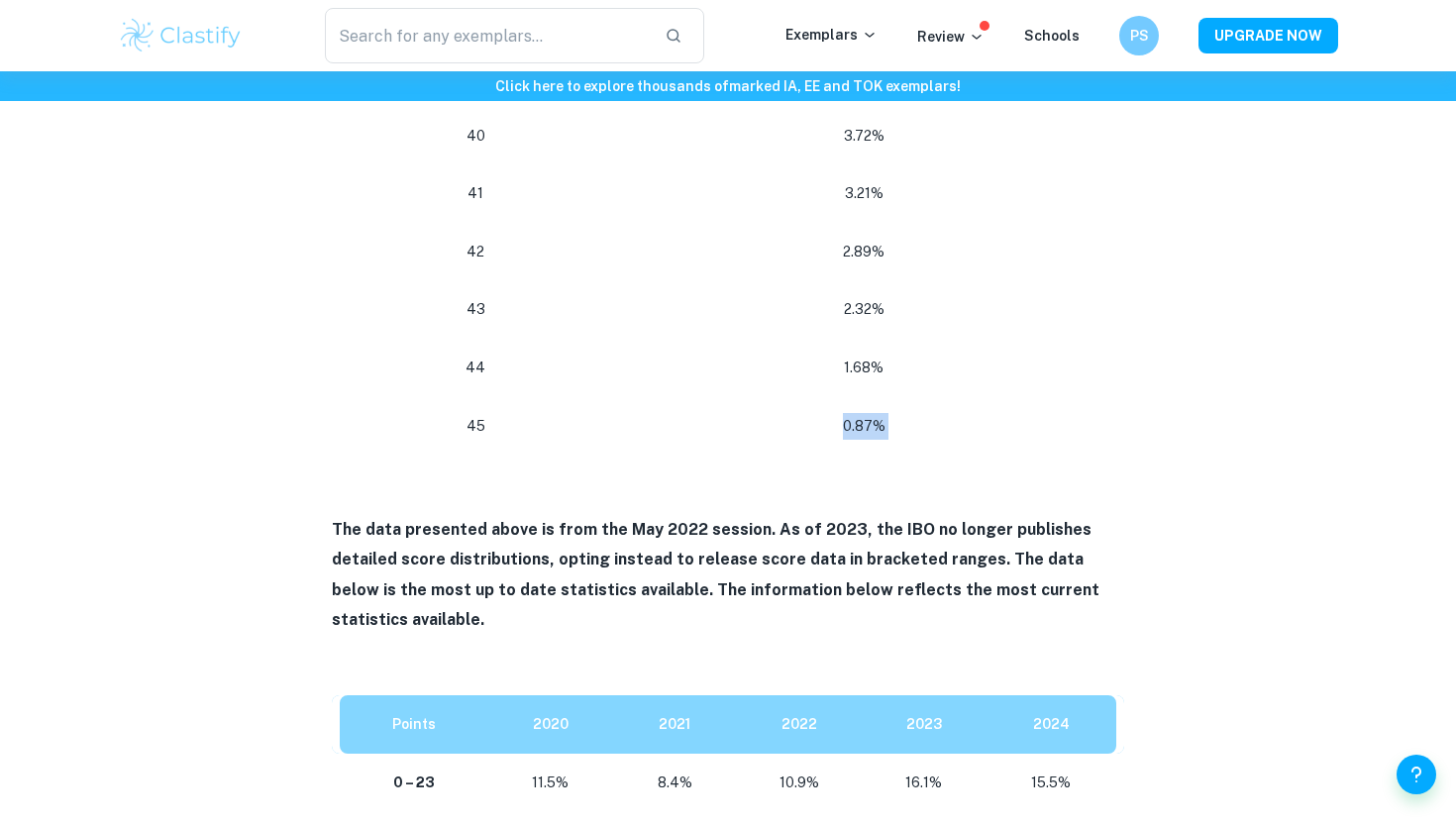 click on "0.87%" at bounding box center [864, 426] 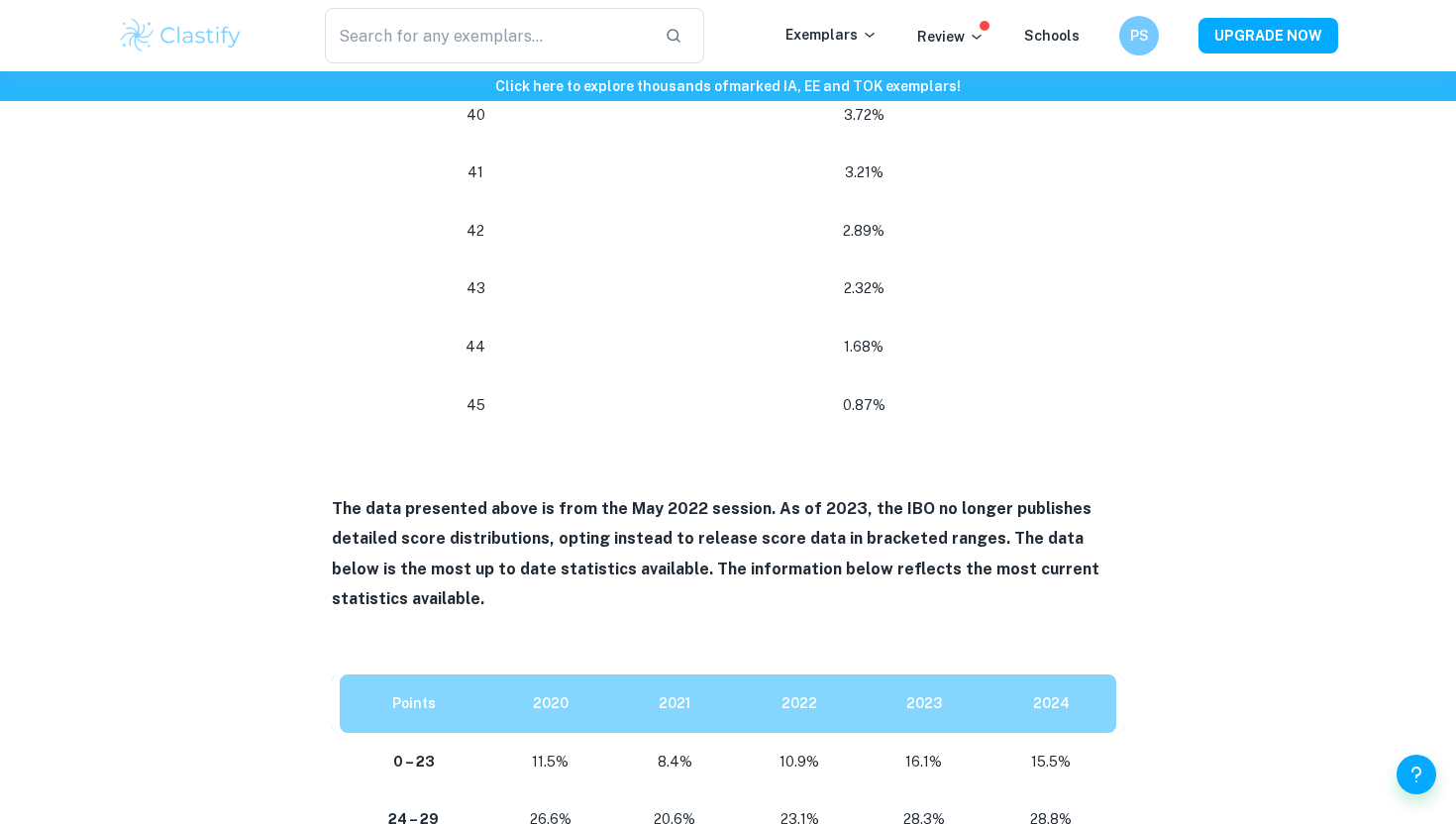 scroll, scrollTop: 3322, scrollLeft: 0, axis: vertical 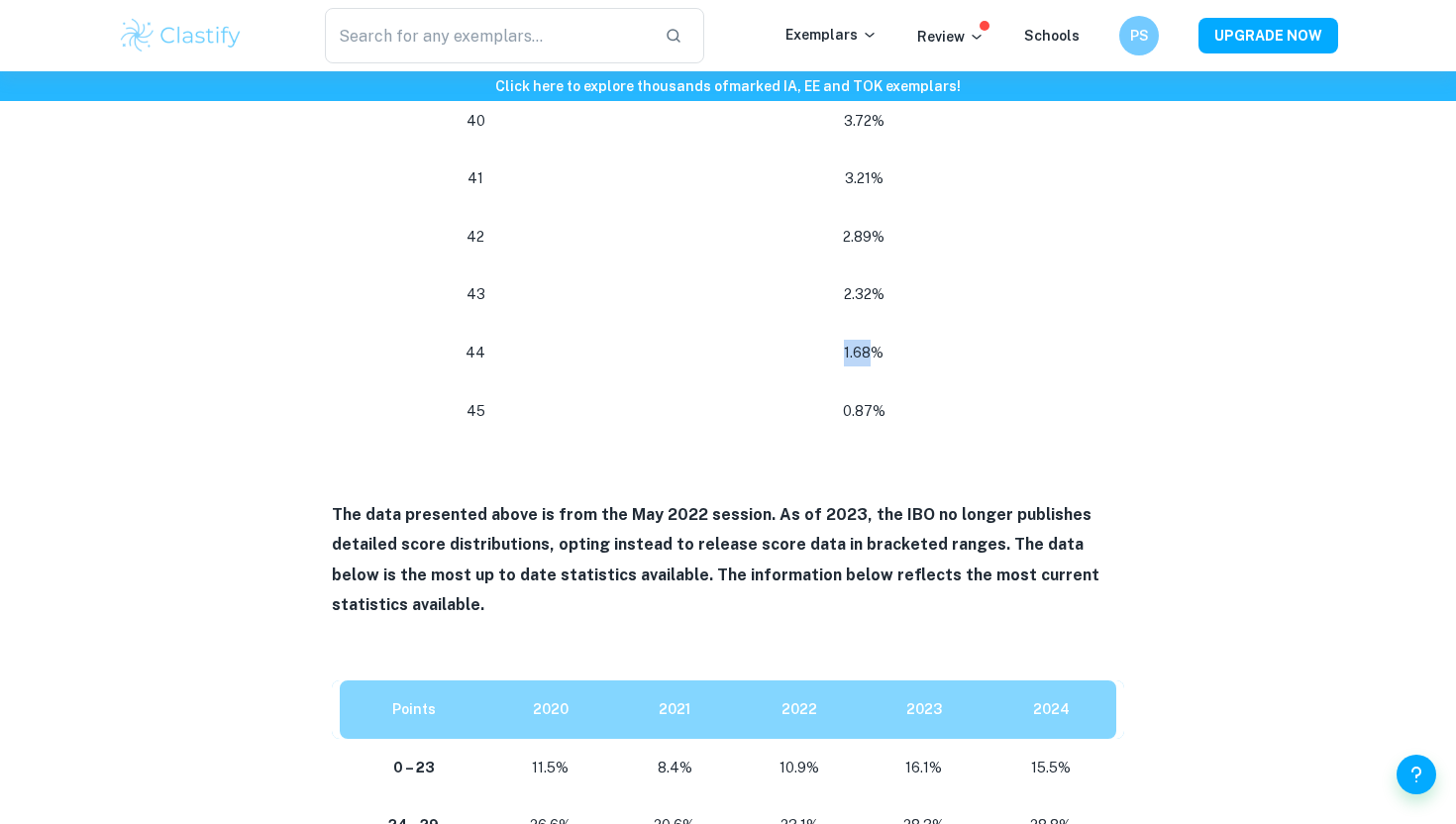 drag, startPoint x: 874, startPoint y: 324, endPoint x: 846, endPoint y: 322, distance: 28.071338 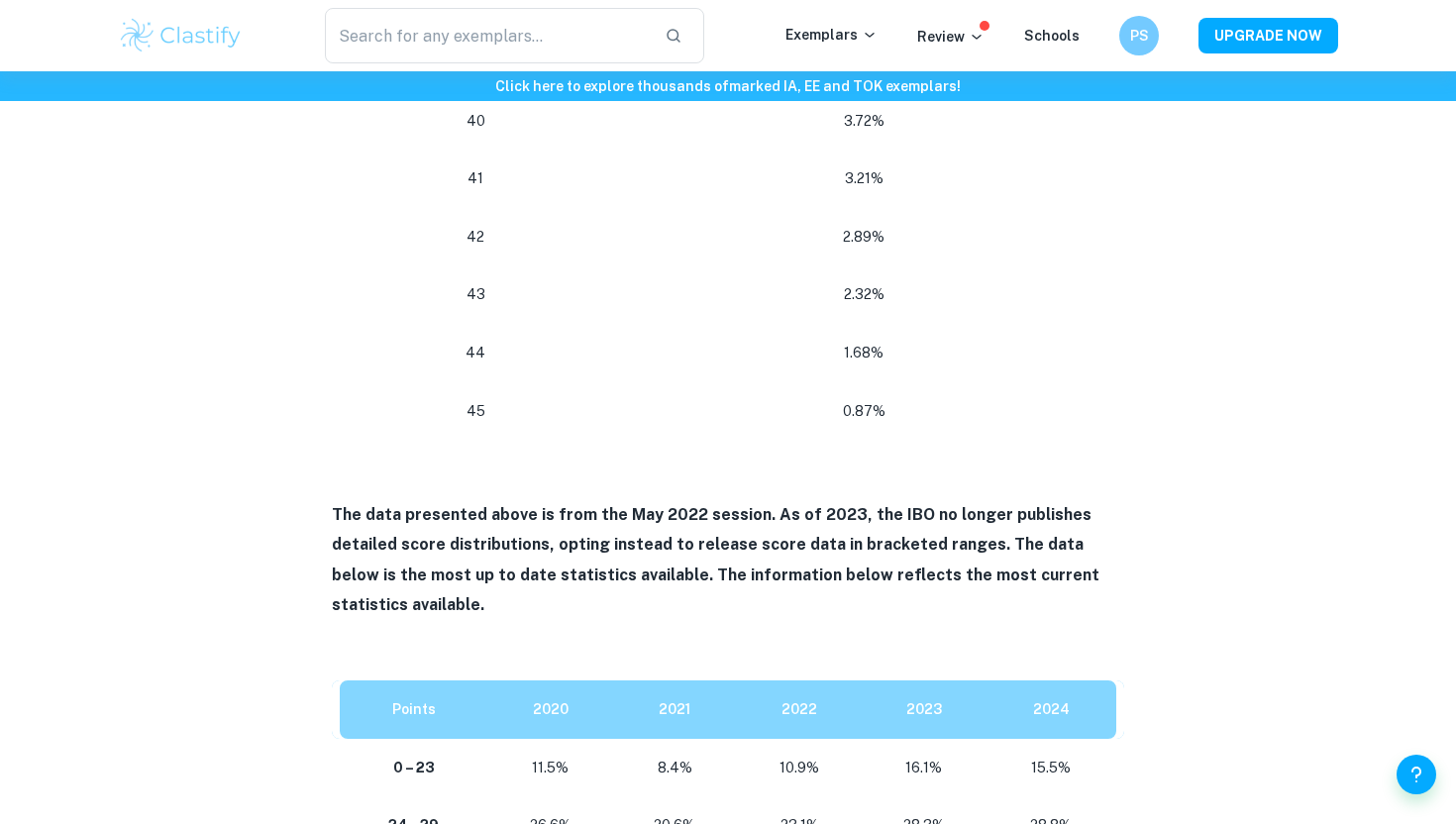 click on "1.68%" at bounding box center [864, 353] 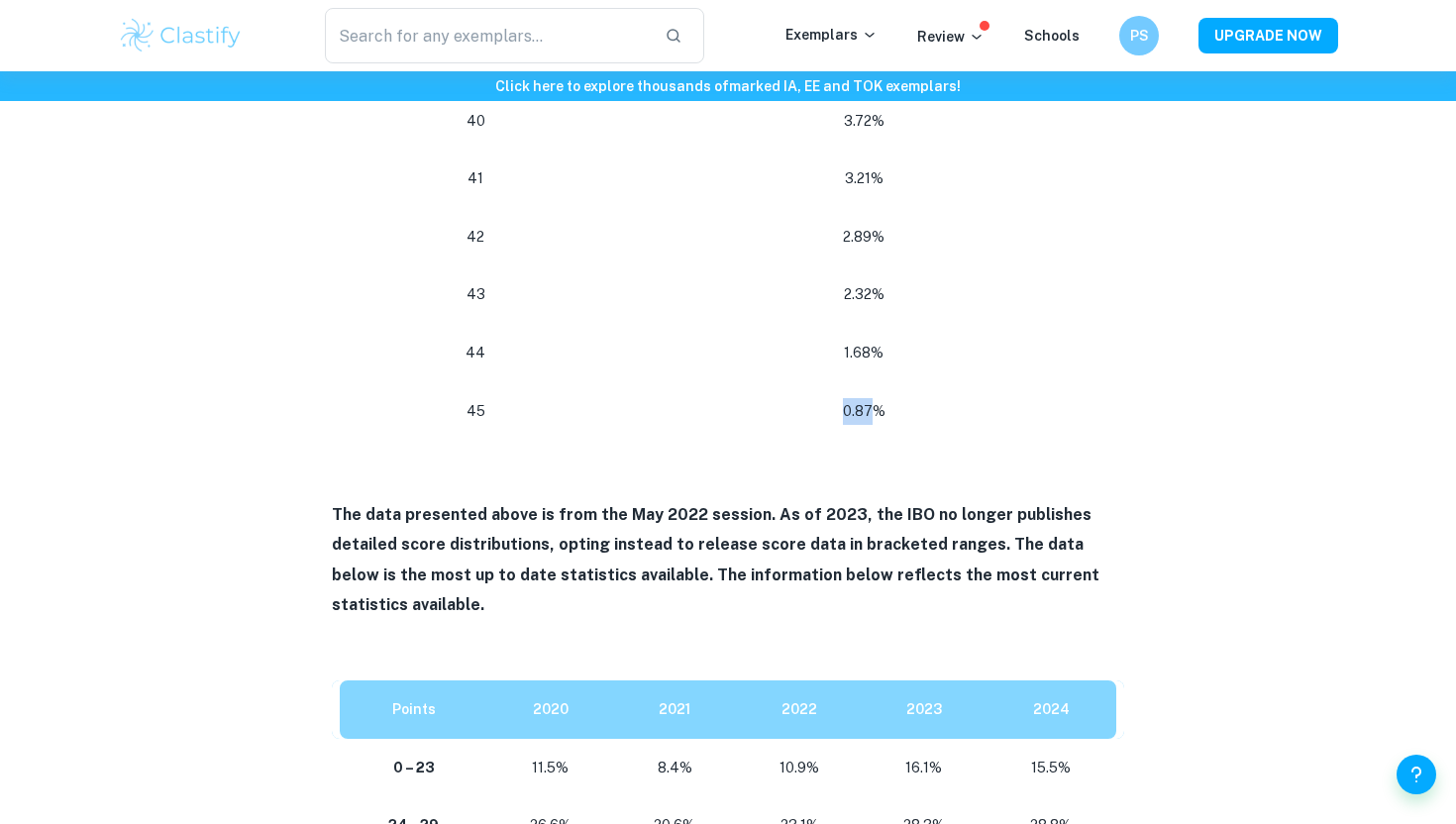drag, startPoint x: 874, startPoint y: 378, endPoint x: 844, endPoint y: 378, distance: 30 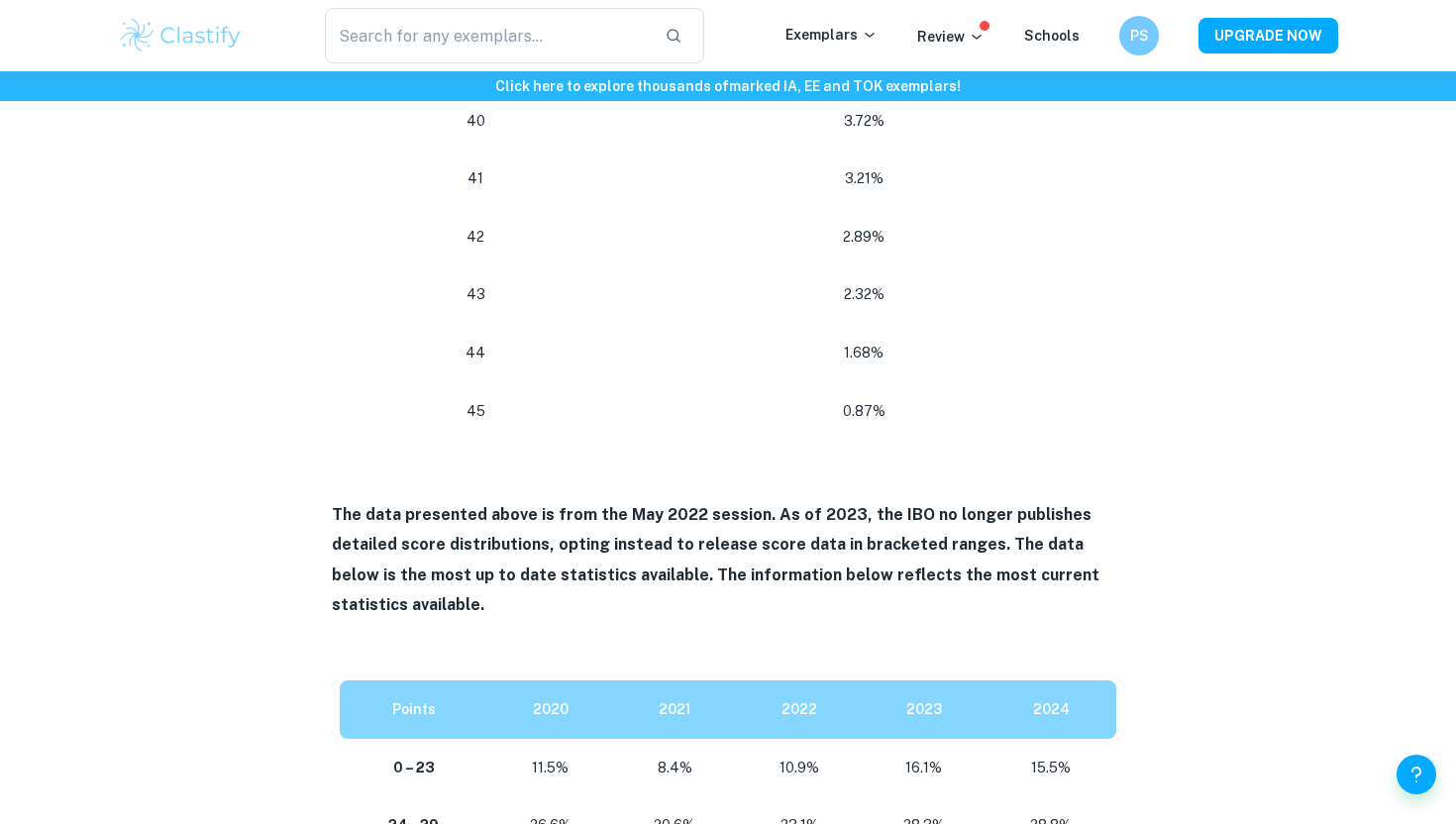 click on "0.87%" at bounding box center [864, 411] 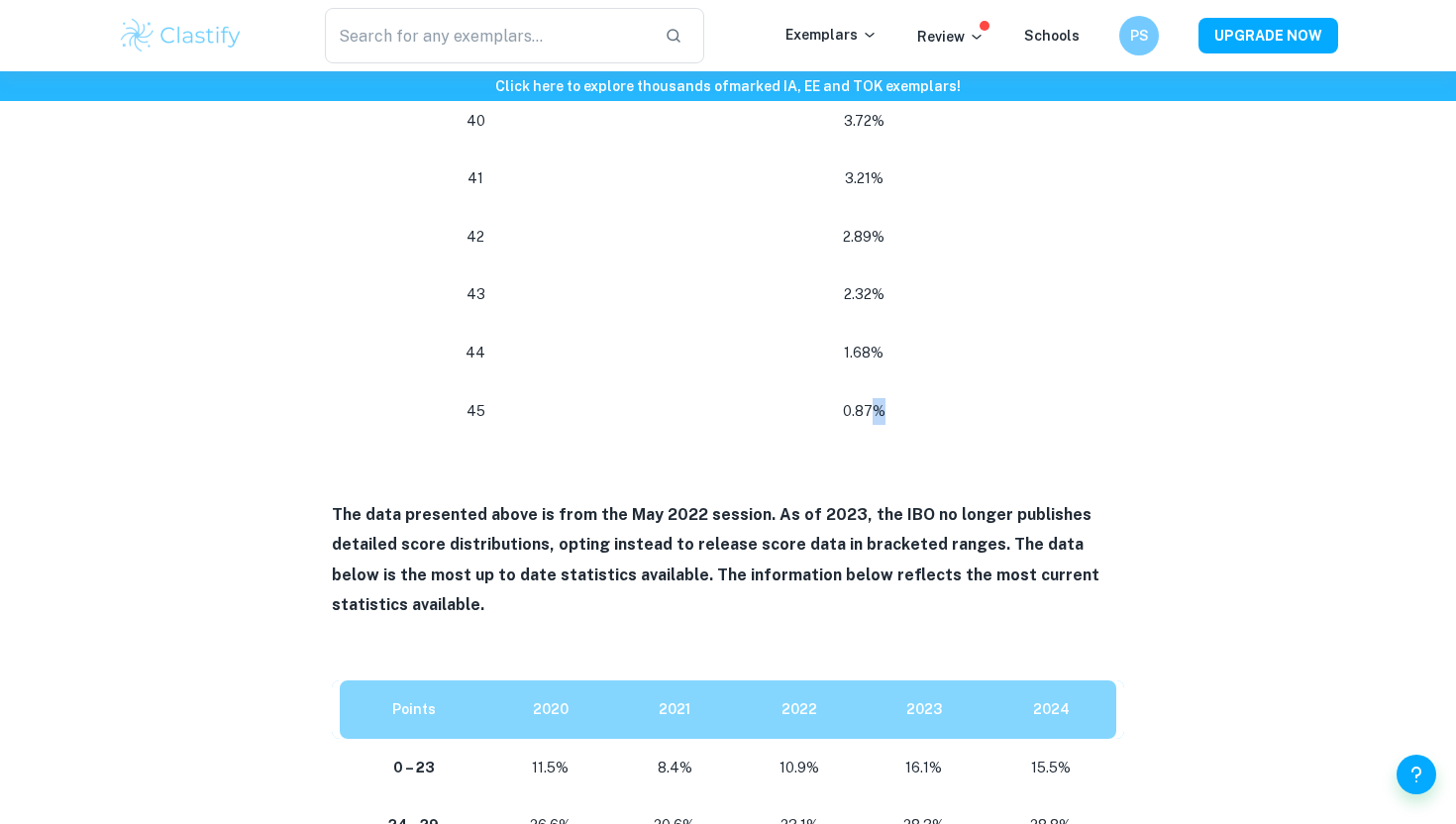 click on "0.87%" at bounding box center [864, 411] 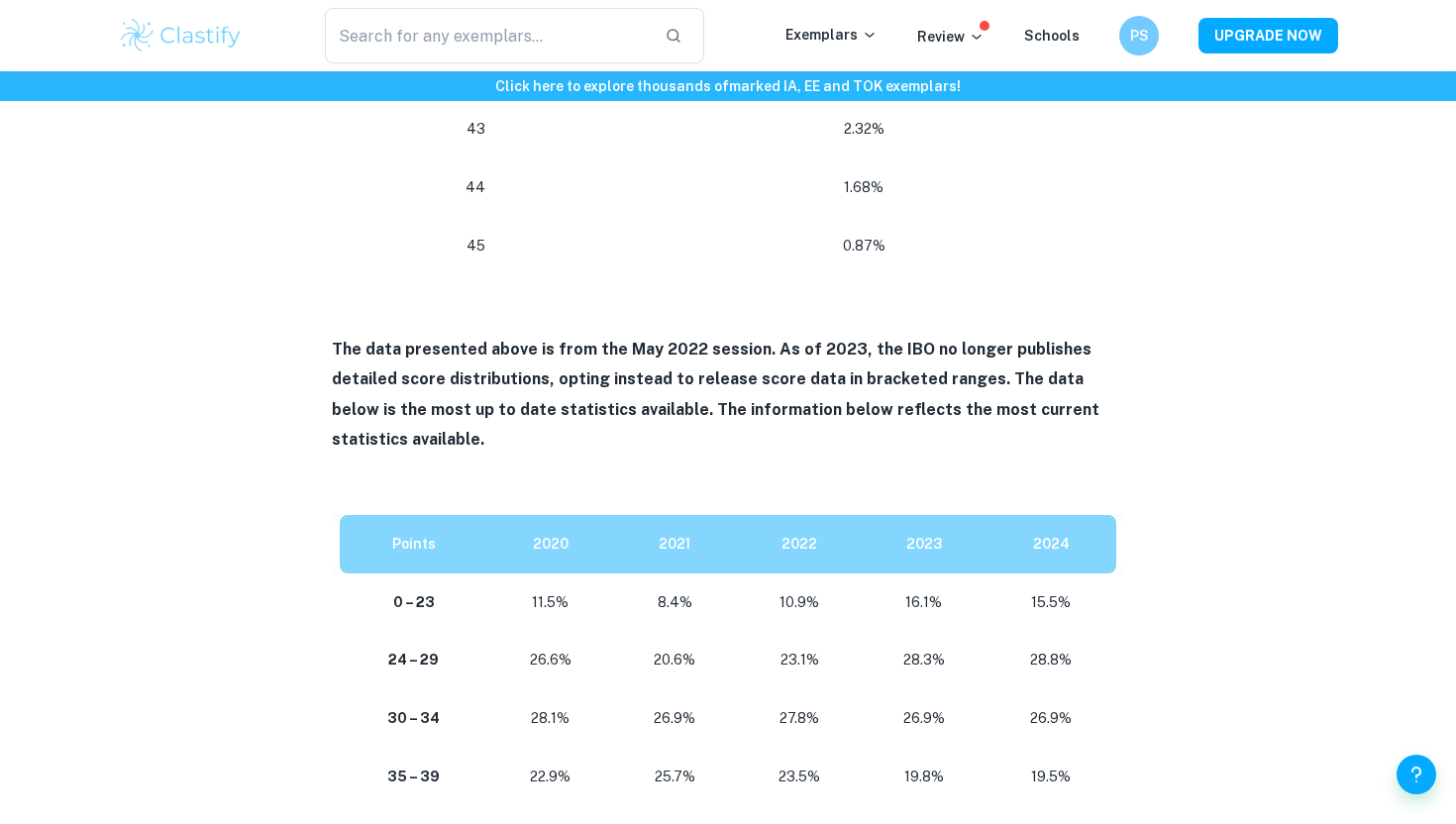 scroll, scrollTop: 3471, scrollLeft: 0, axis: vertical 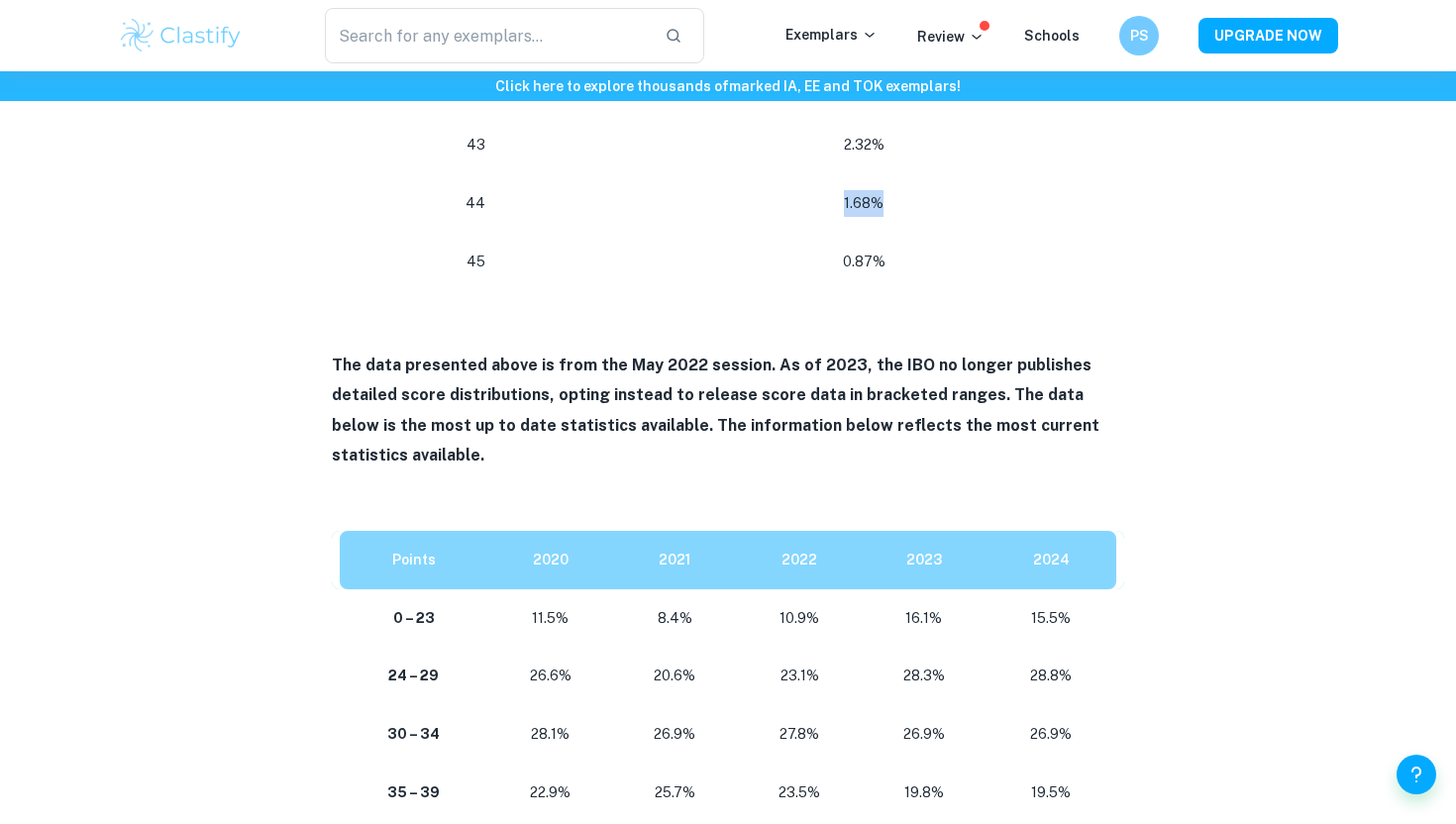 drag, startPoint x: 899, startPoint y: 174, endPoint x: 782, endPoint y: 172, distance: 117.017093 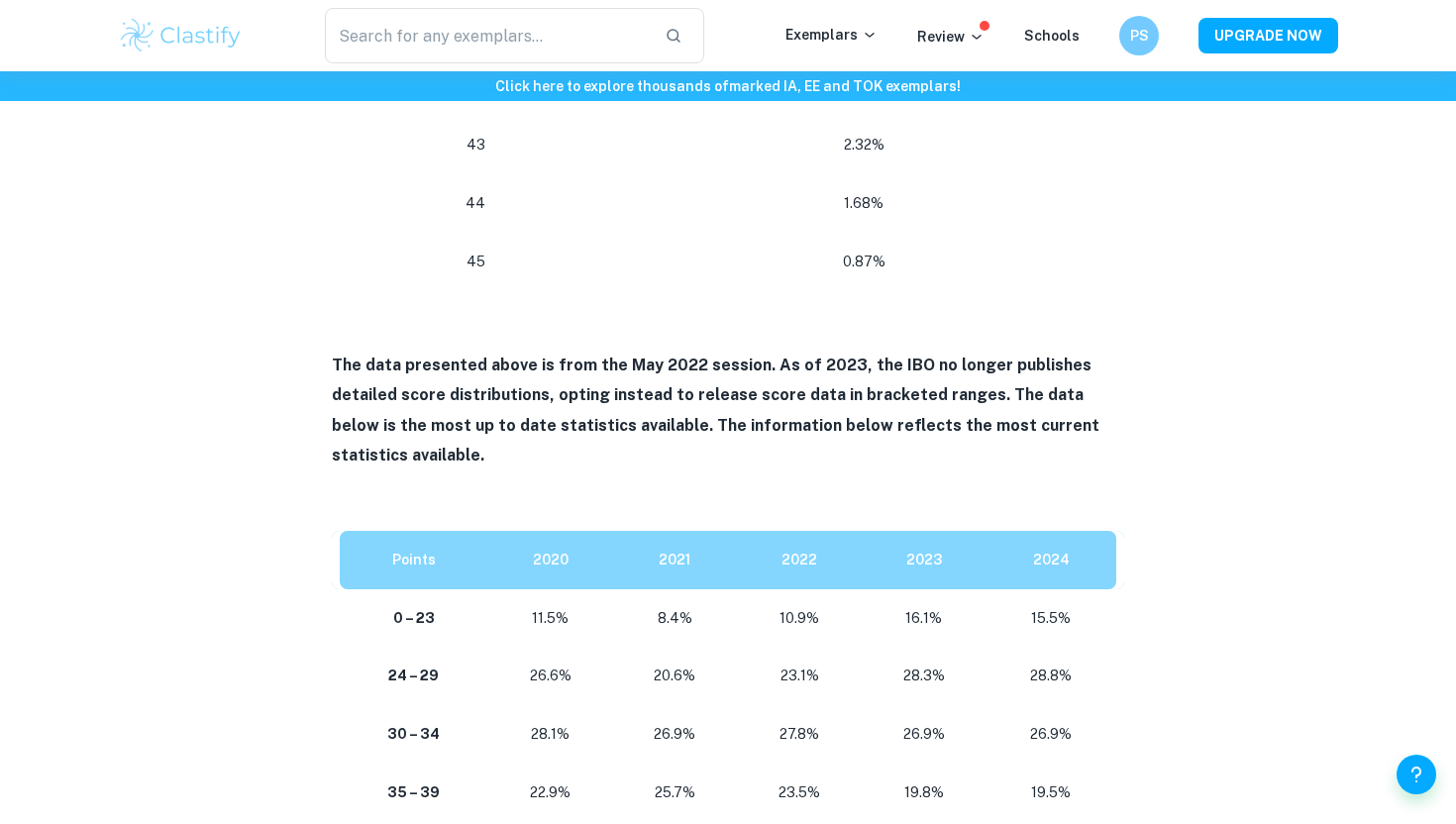 click on "1.68%" at bounding box center (864, 203) 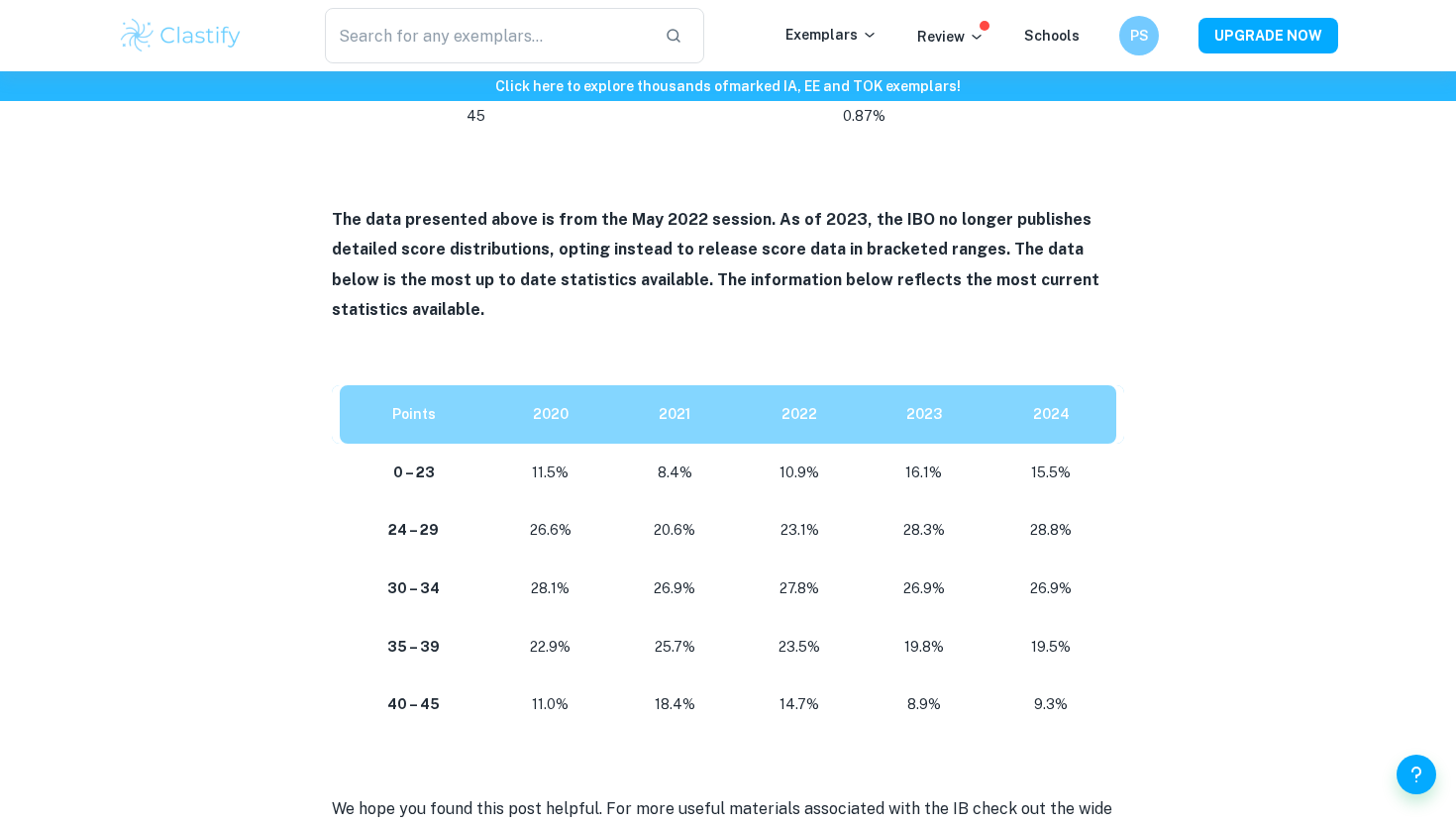 scroll, scrollTop: 3637, scrollLeft: 0, axis: vertical 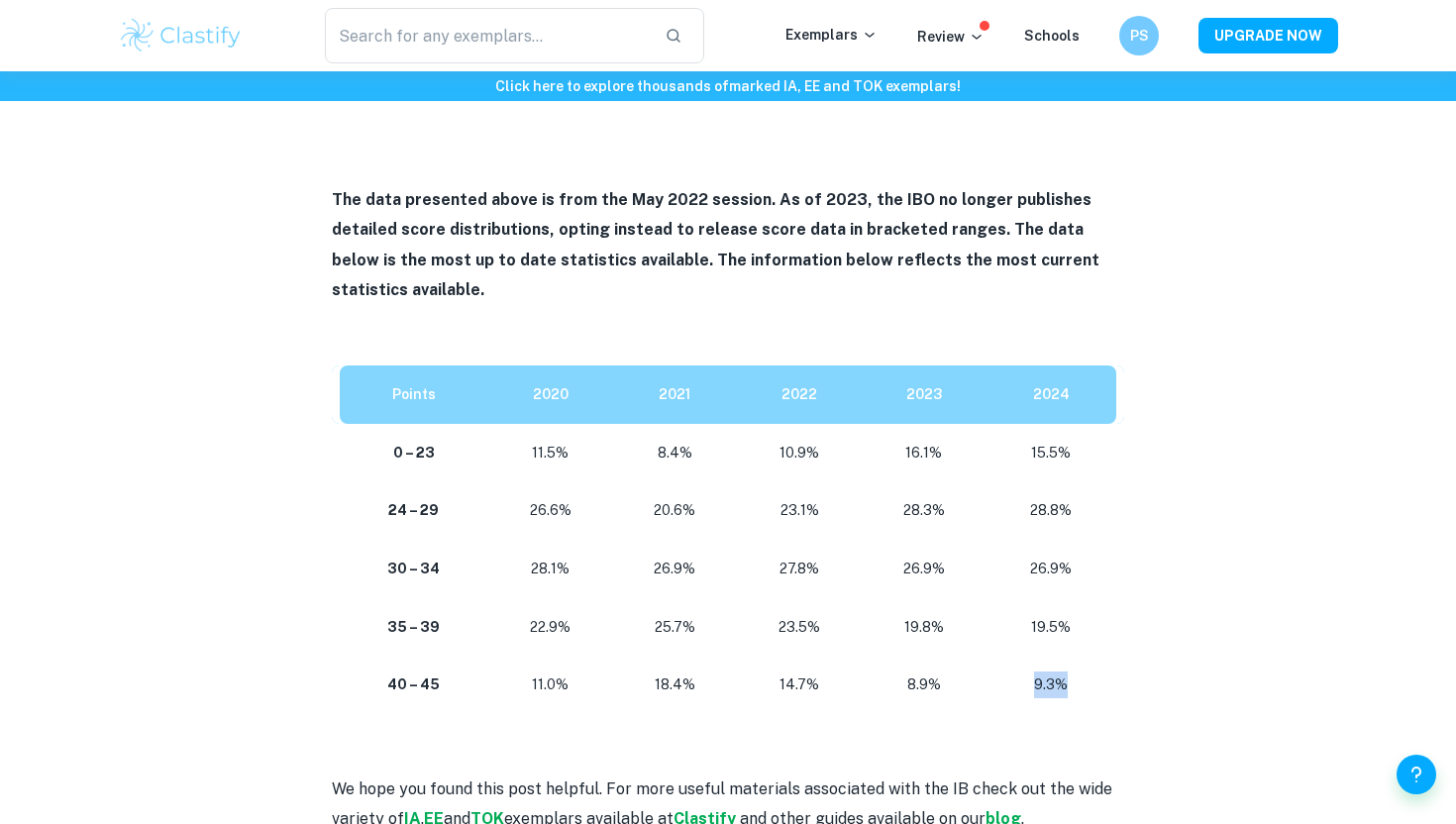 drag, startPoint x: 1034, startPoint y: 624, endPoint x: 1073, endPoint y: 621, distance: 39.115214 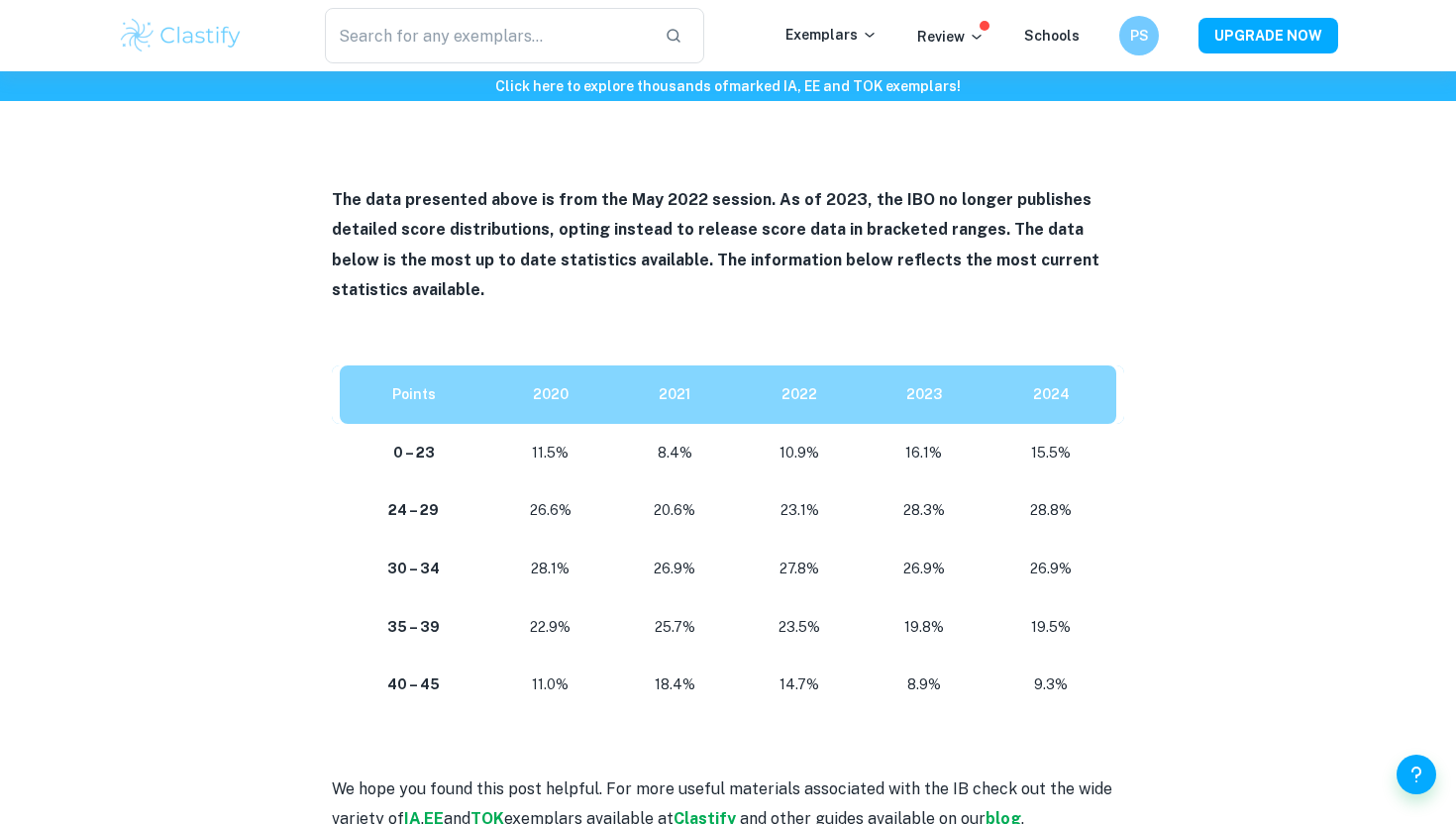 click on "9.3%" at bounding box center [1051, 684] 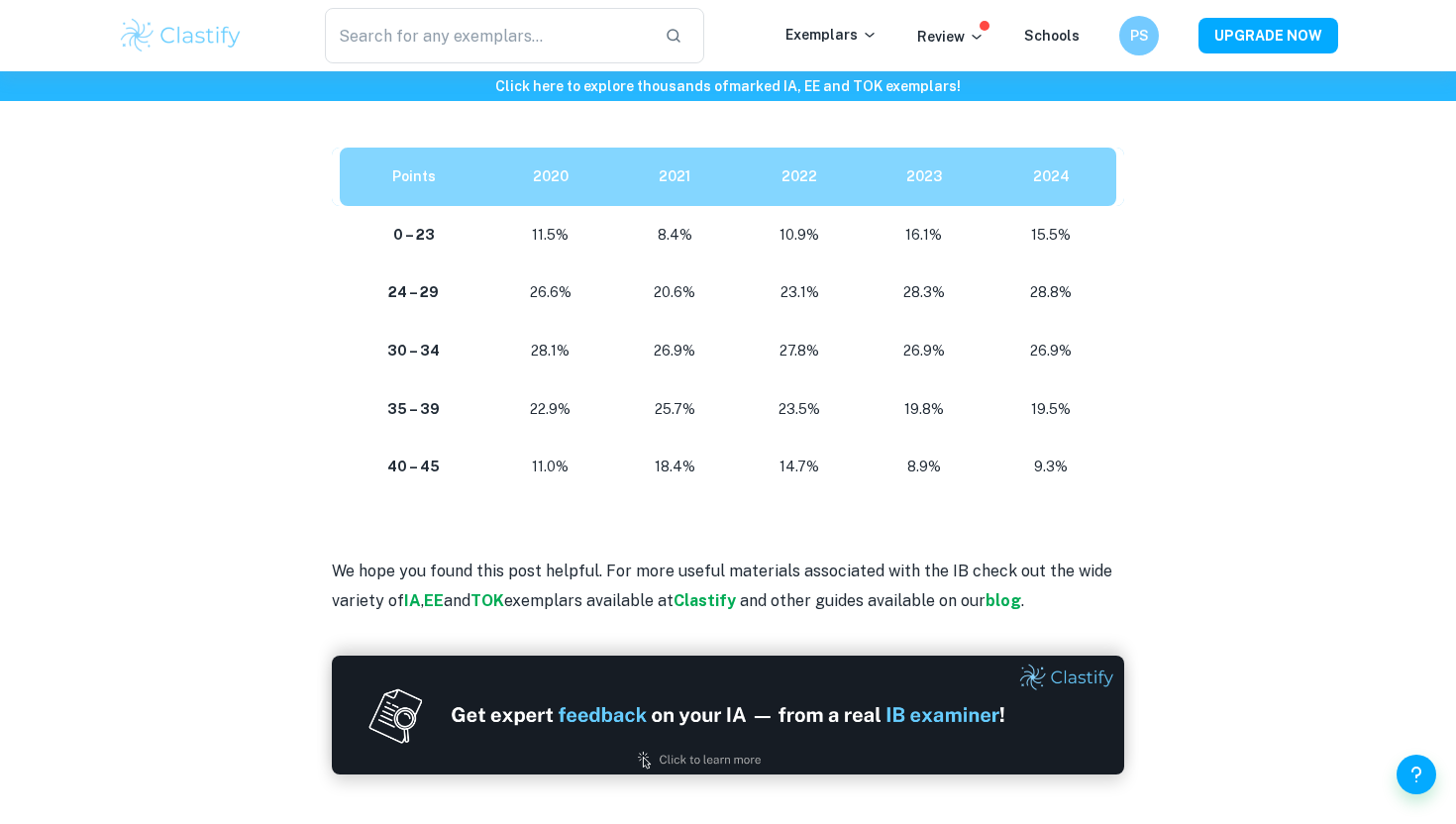 scroll, scrollTop: 3825, scrollLeft: 0, axis: vertical 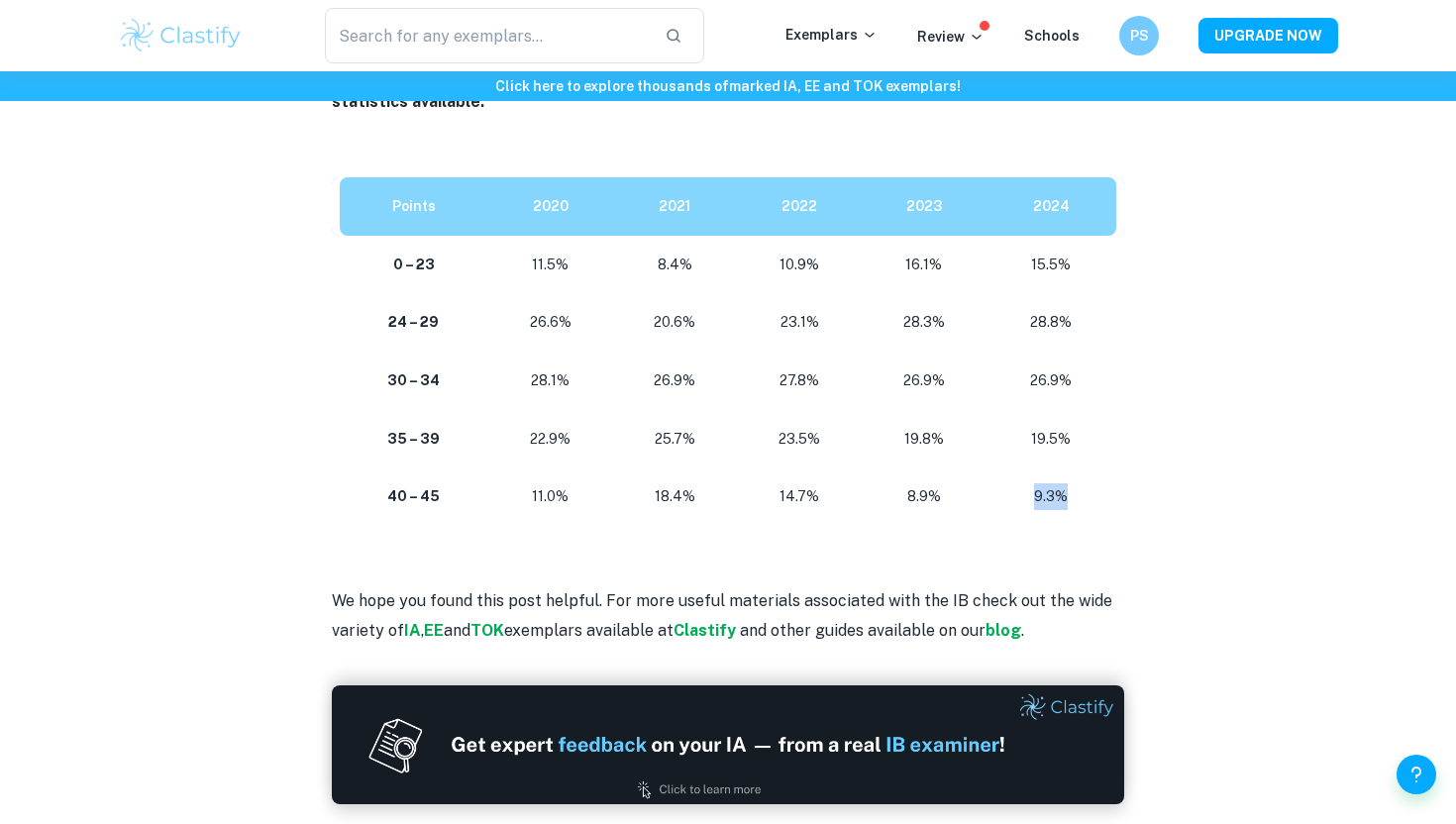 drag, startPoint x: 1062, startPoint y: 429, endPoint x: 1030, endPoint y: 433, distance: 32.24903 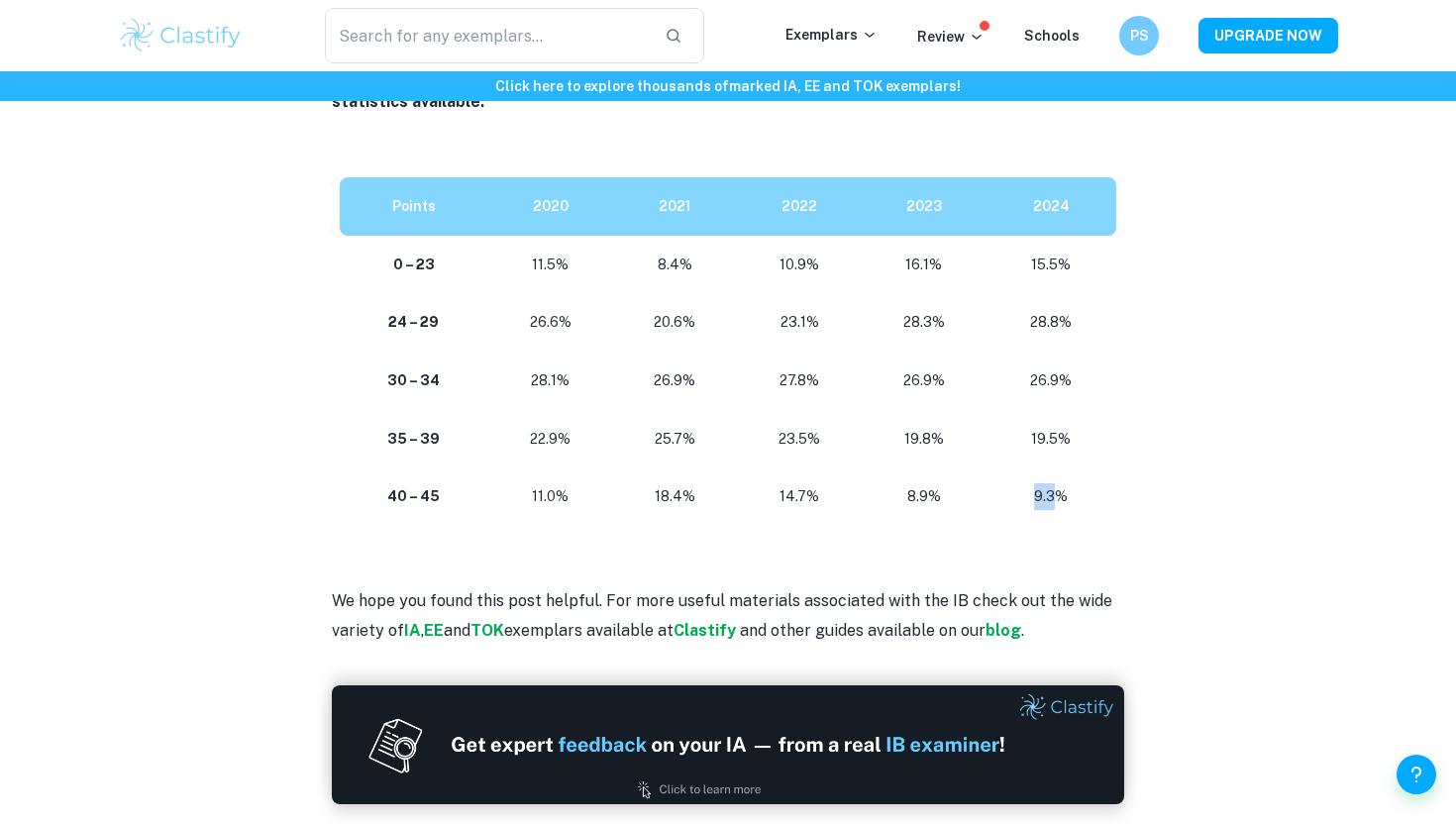 click on "9.3%" at bounding box center (1051, 496) 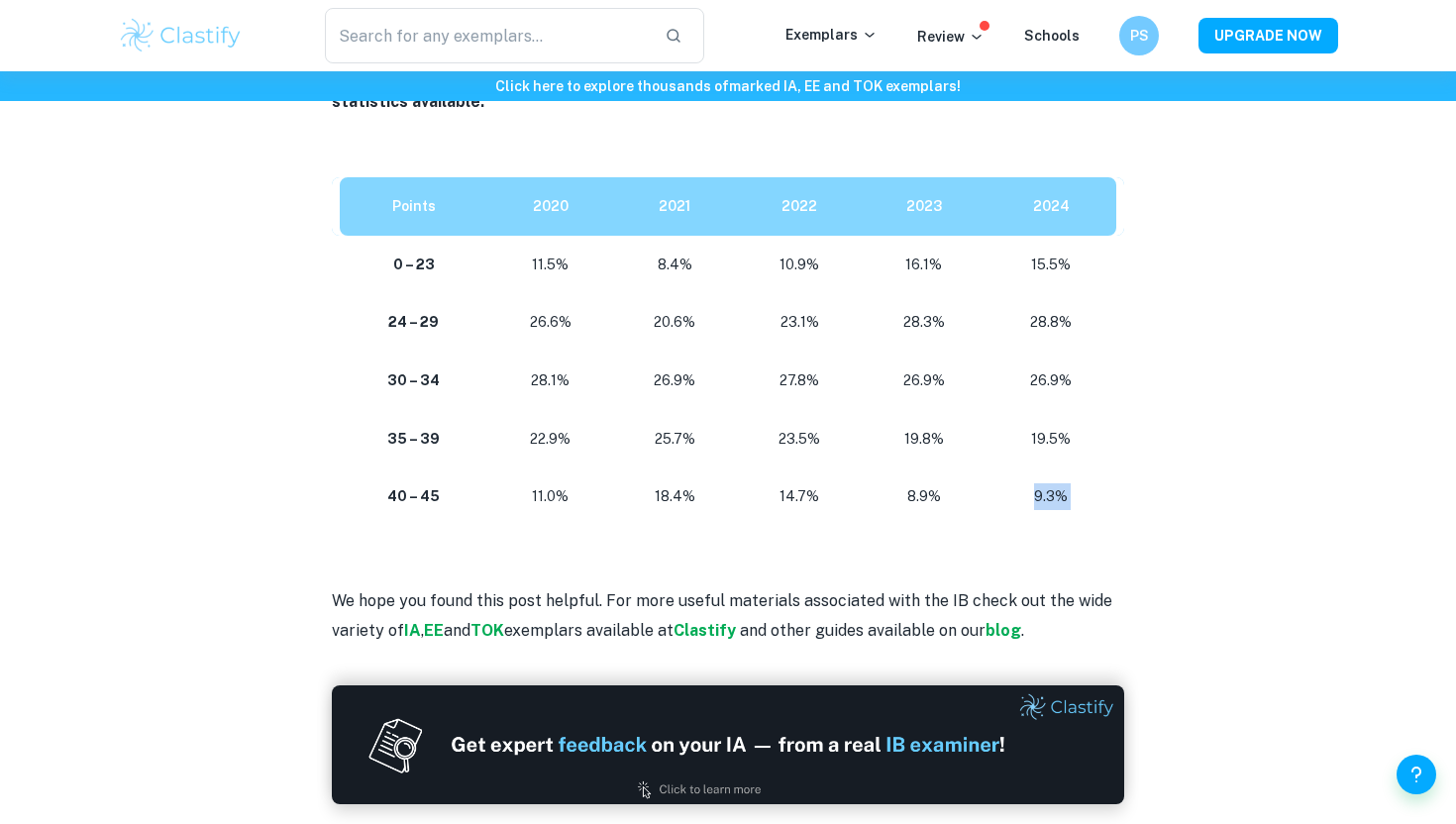 click on "9.3%" at bounding box center (1051, 496) 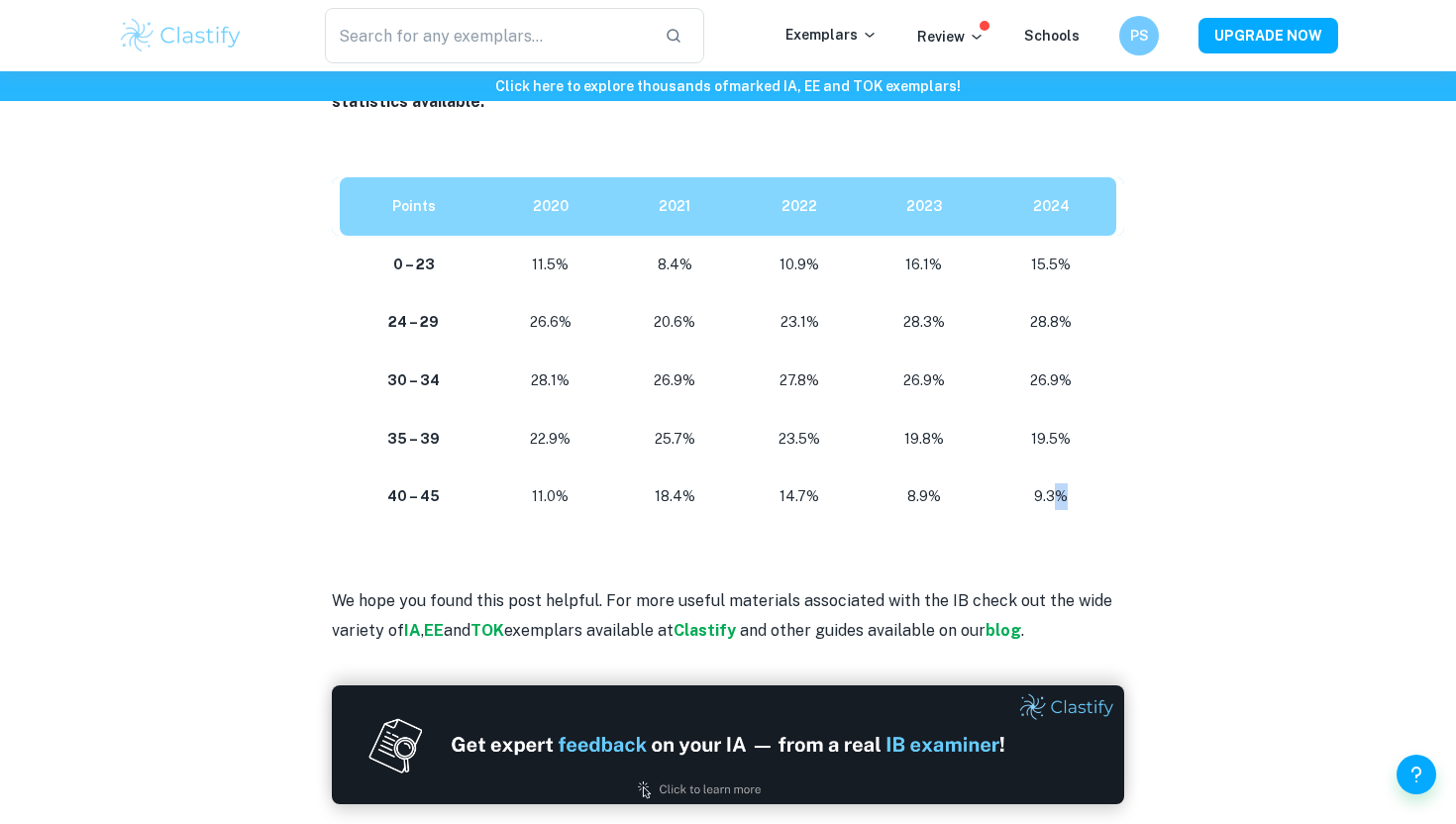 click on "9.3%" at bounding box center (1051, 496) 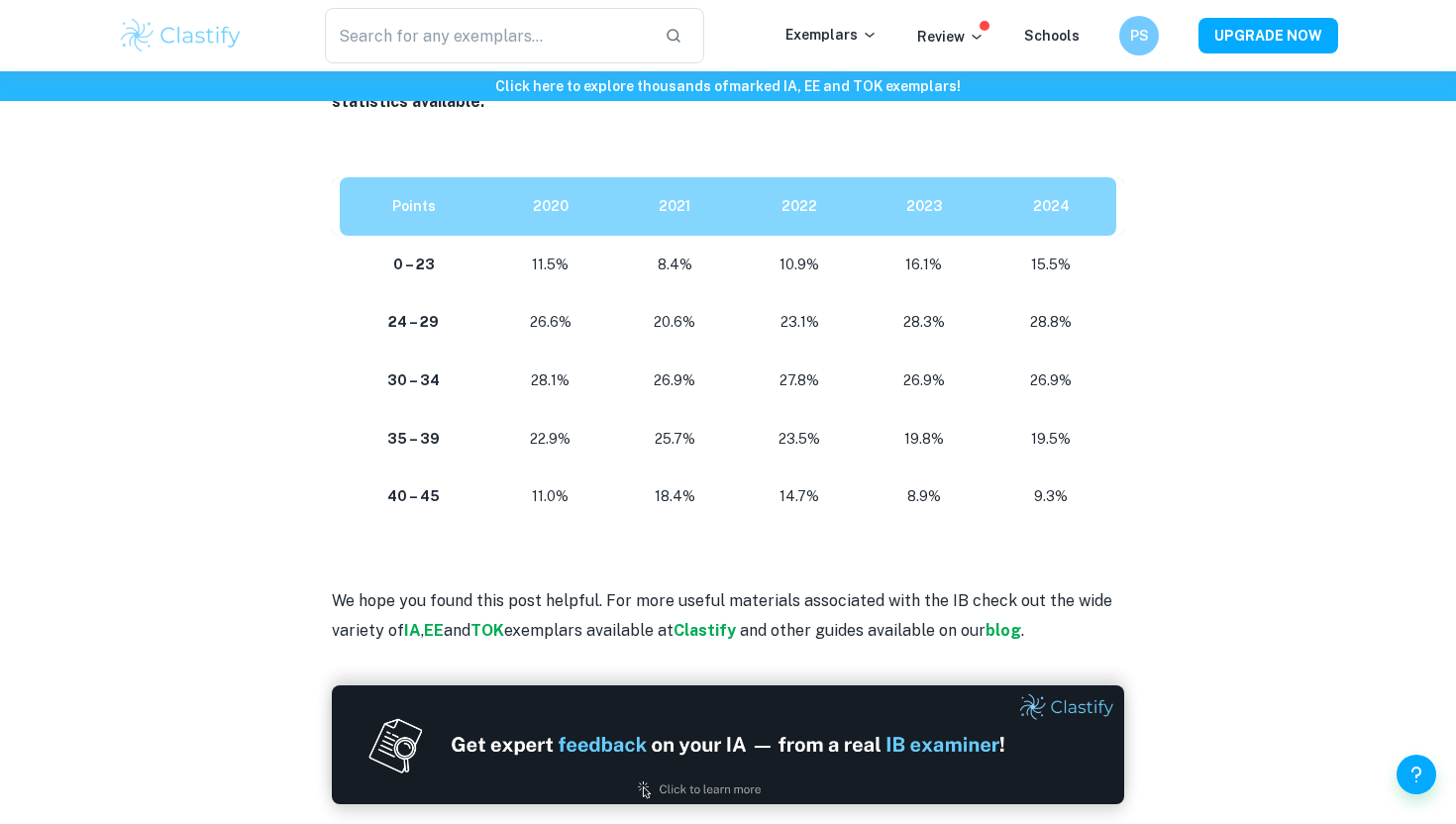 click on "19.5%" at bounding box center (1051, 439) 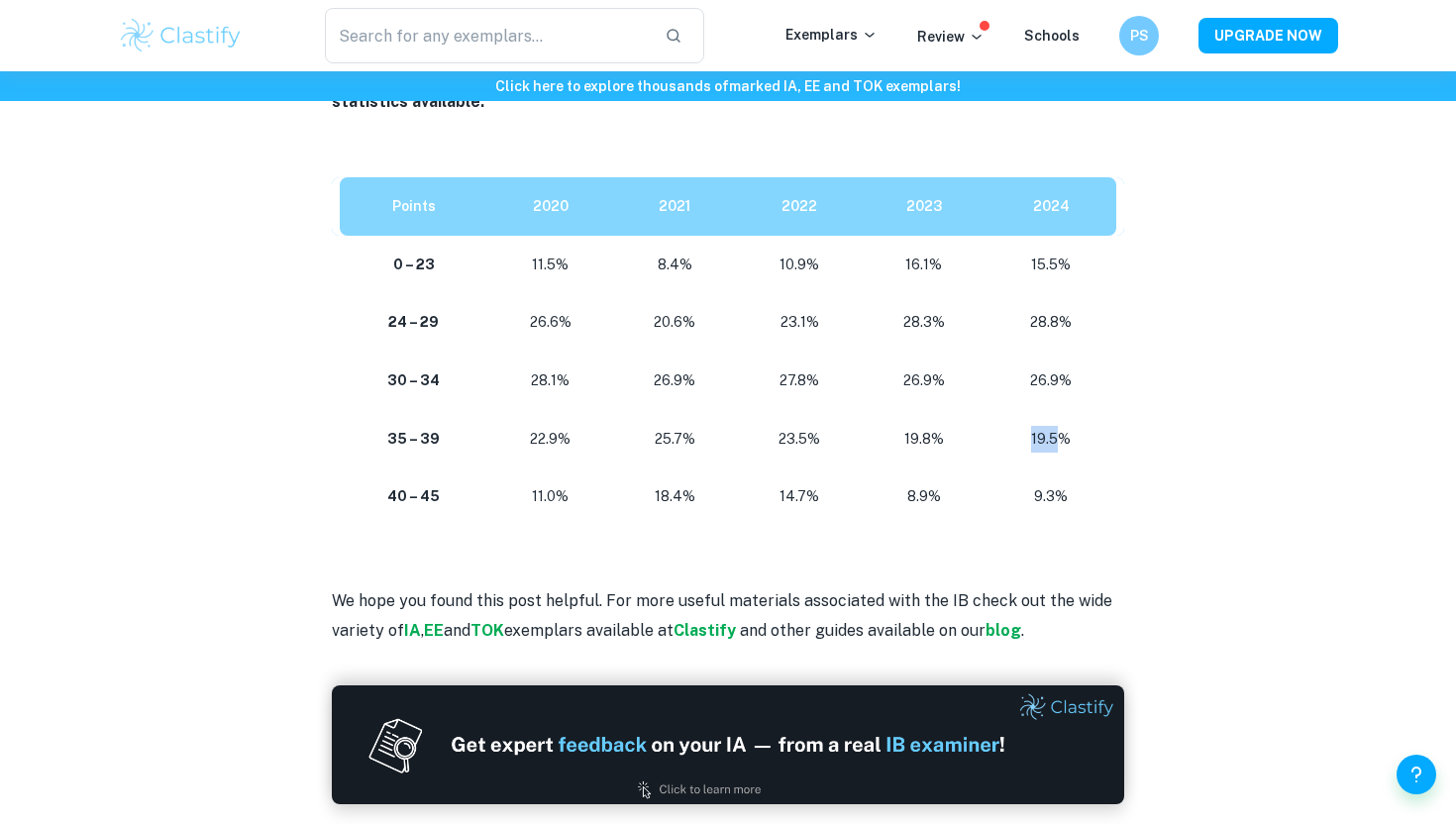 click on "19.5%" at bounding box center [1051, 439] 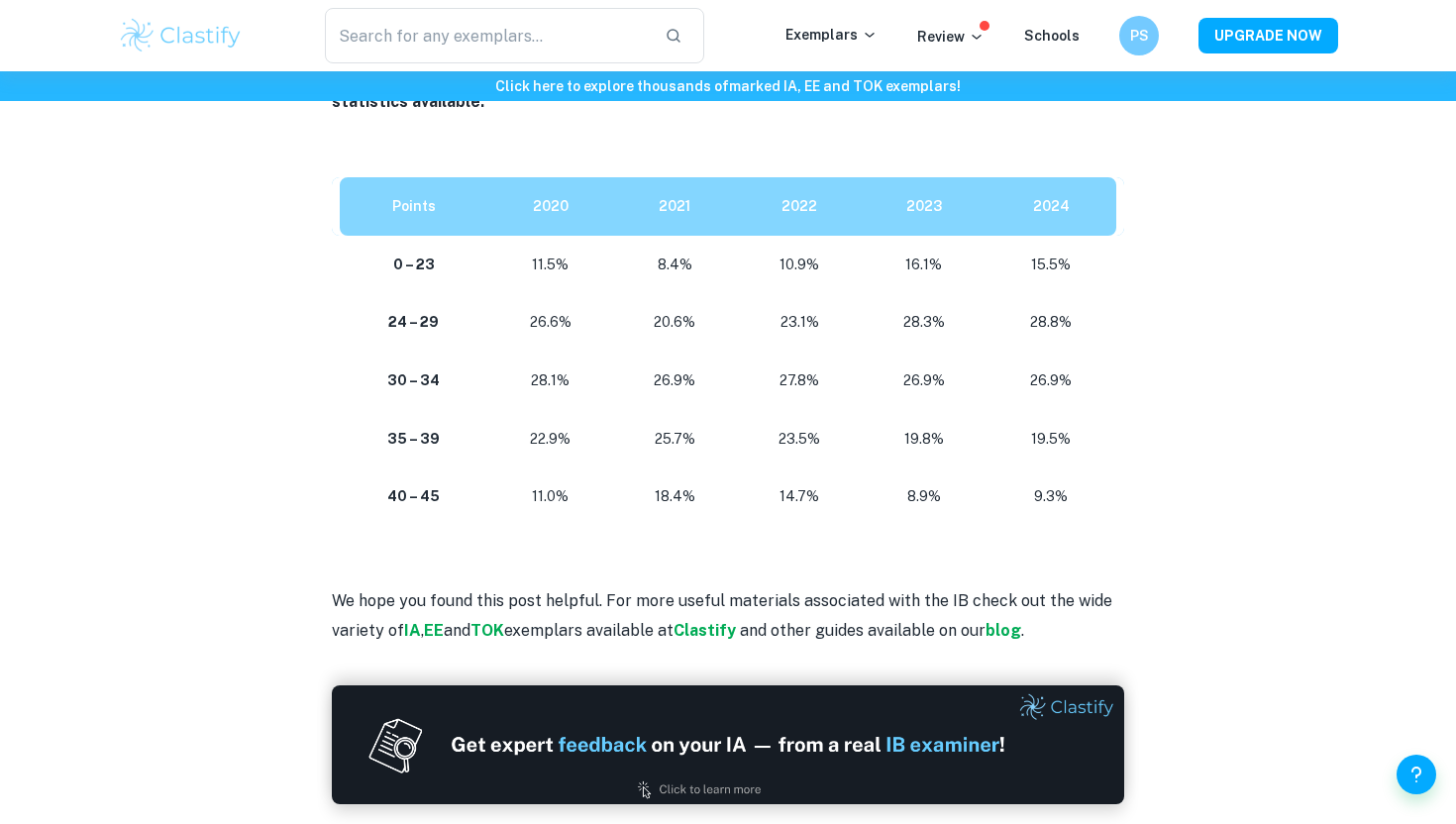 click on "19.5%" at bounding box center [1055, 439] 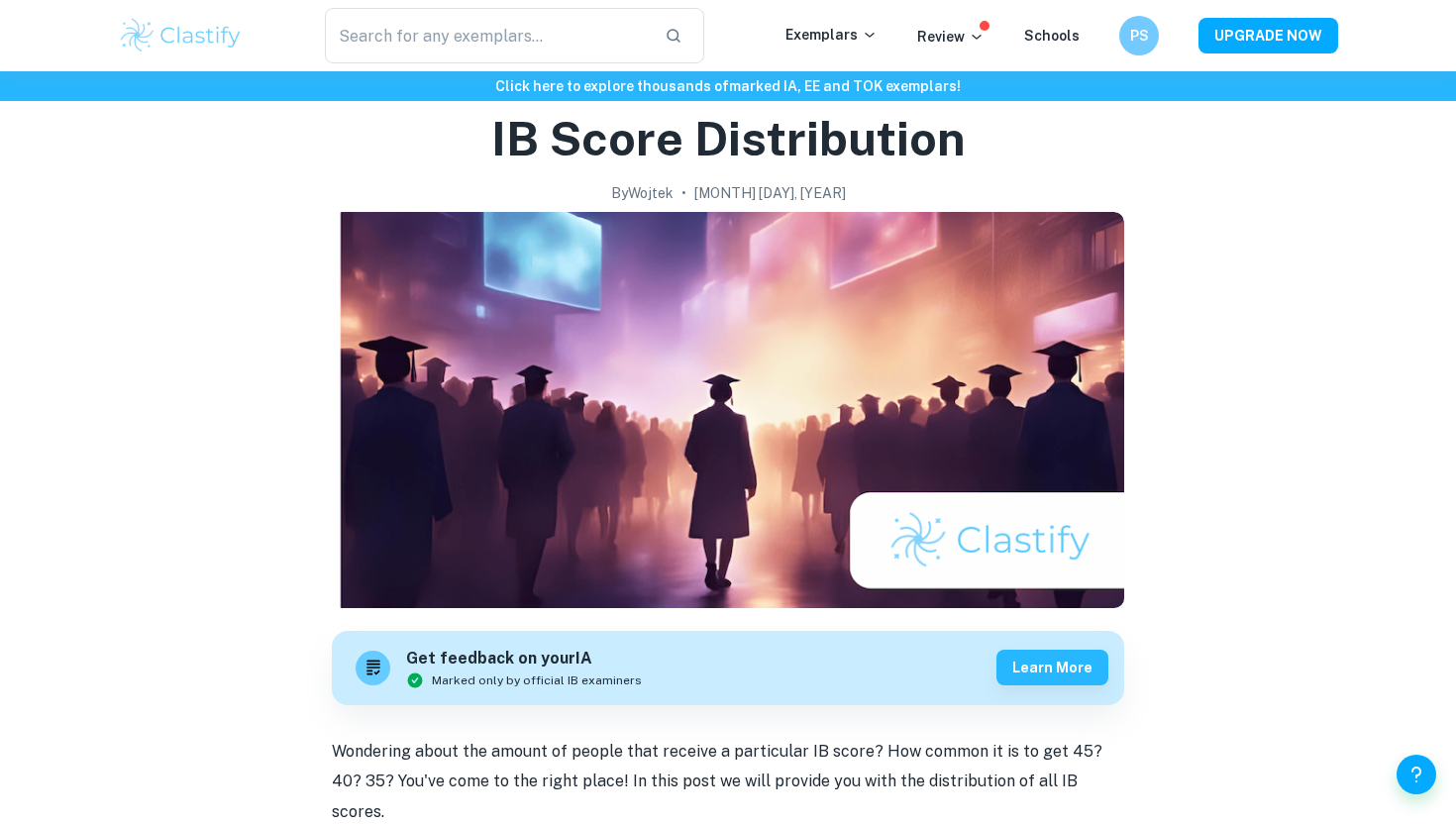 scroll, scrollTop: 0, scrollLeft: 0, axis: both 